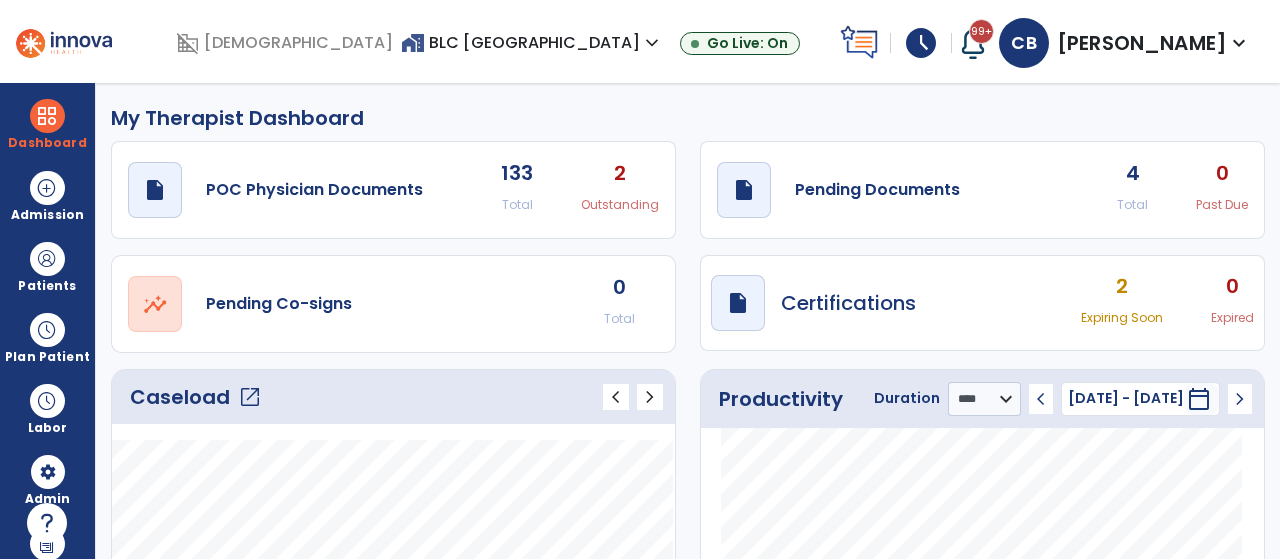 select on "****" 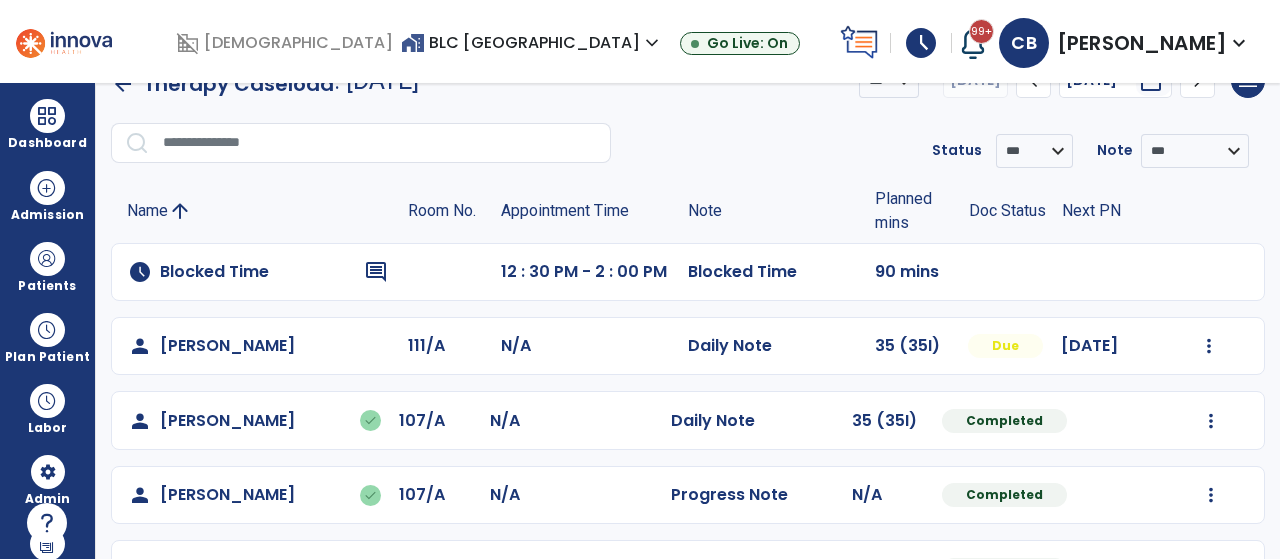 scroll, scrollTop: 0, scrollLeft: 0, axis: both 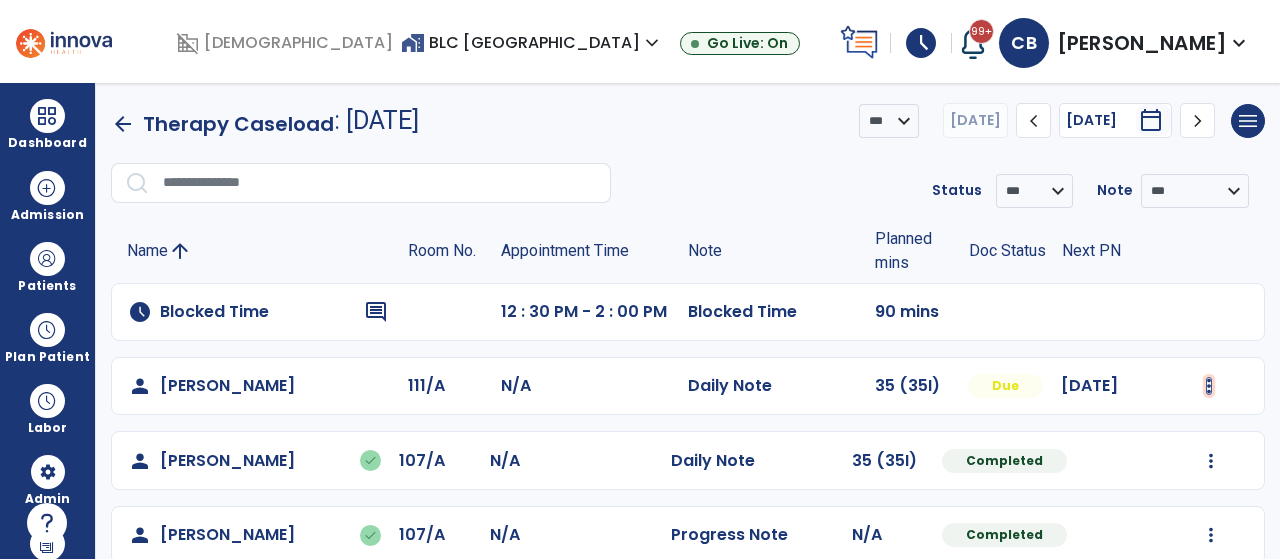 click at bounding box center [1209, 386] 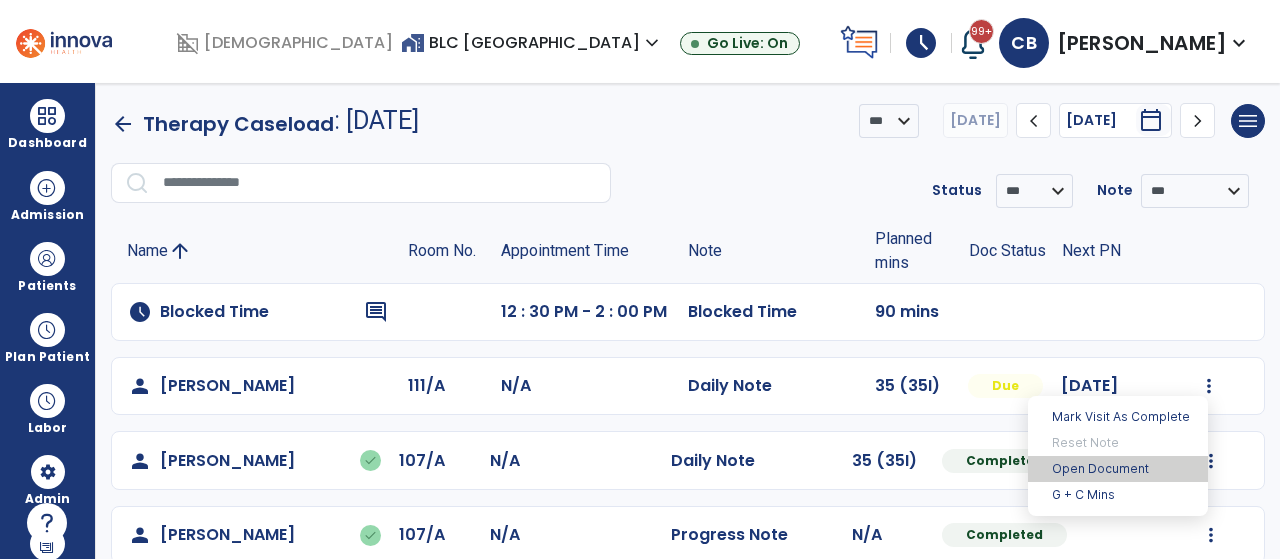 click on "Open Document" at bounding box center [1118, 469] 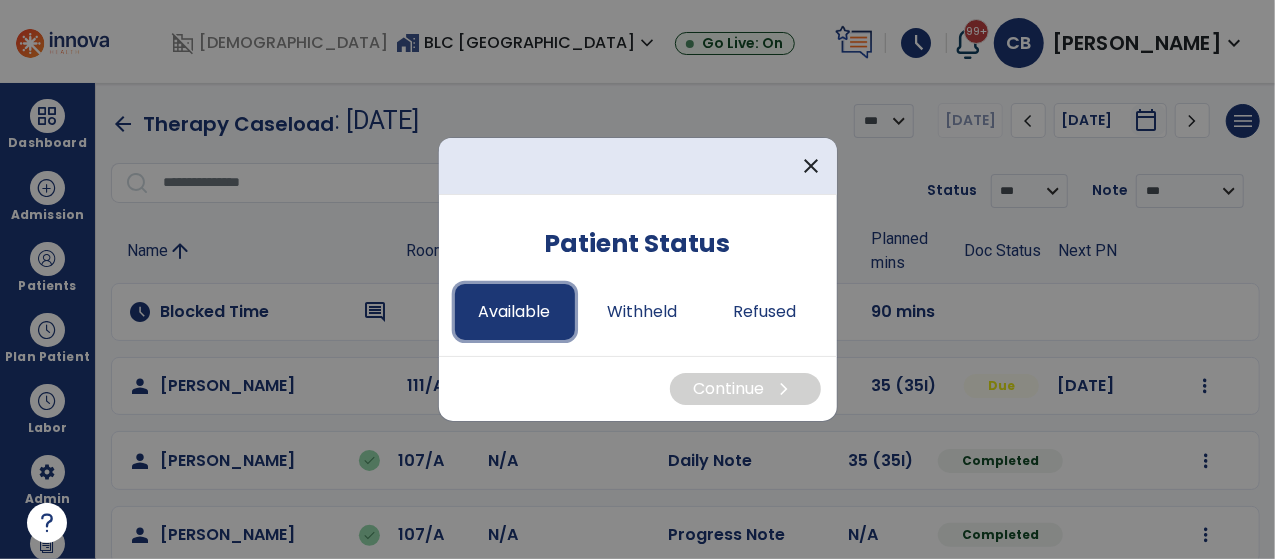 click on "Available" at bounding box center (515, 312) 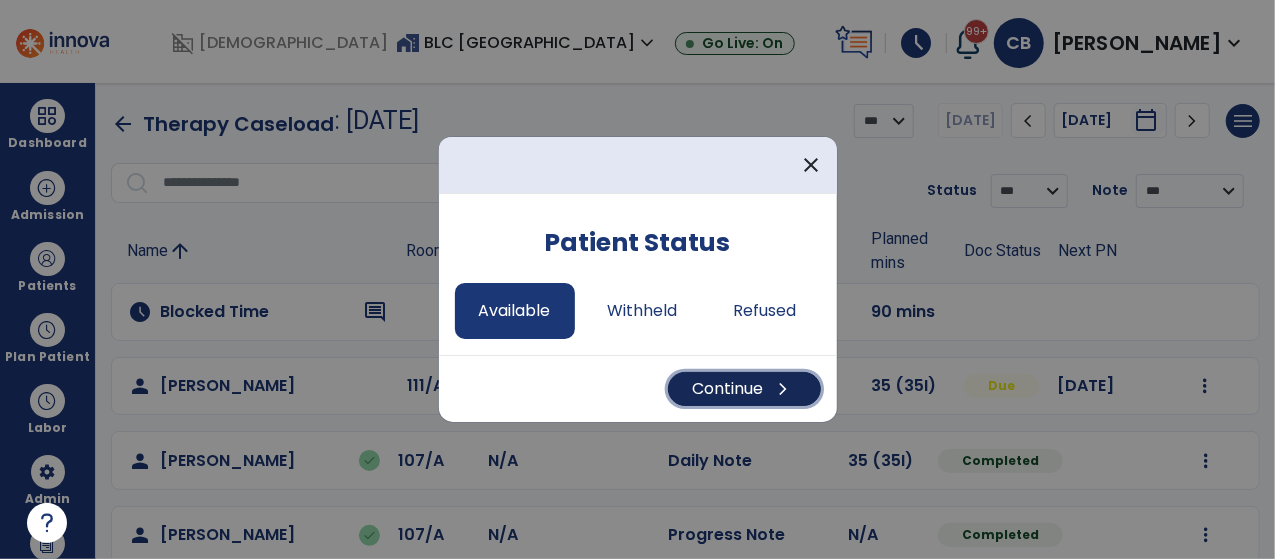 click on "Continue   chevron_right" at bounding box center (744, 389) 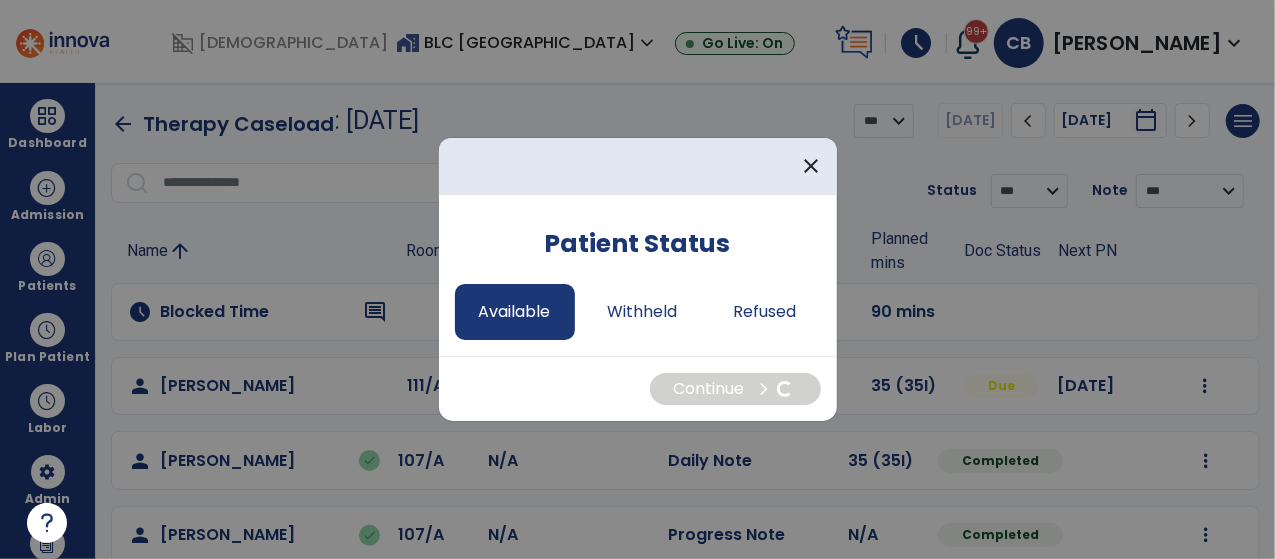 select on "*" 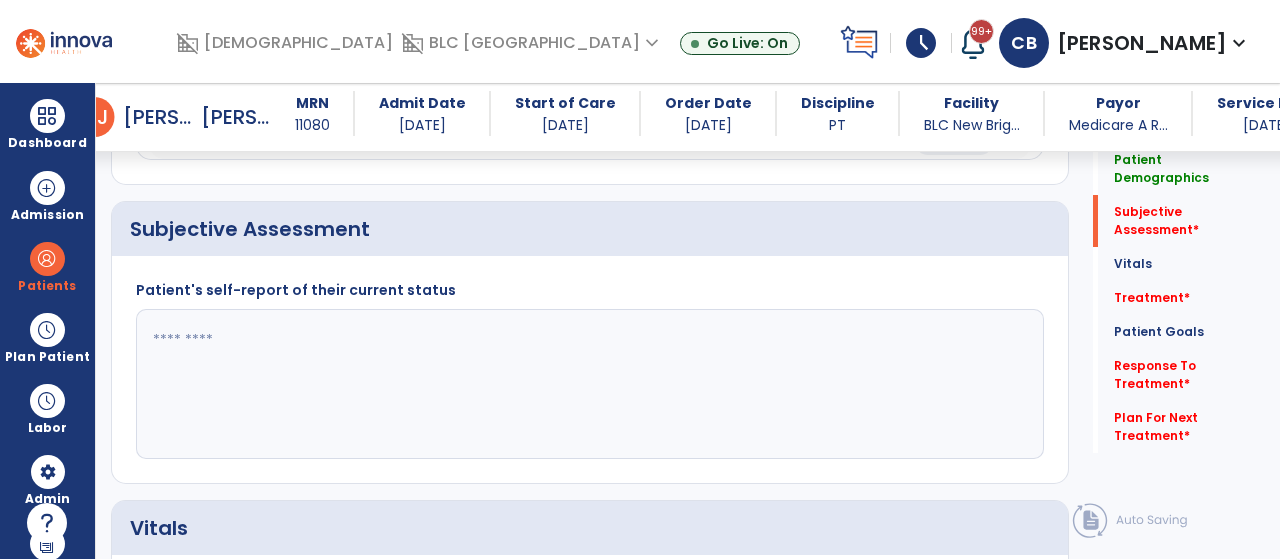 scroll, scrollTop: 366, scrollLeft: 0, axis: vertical 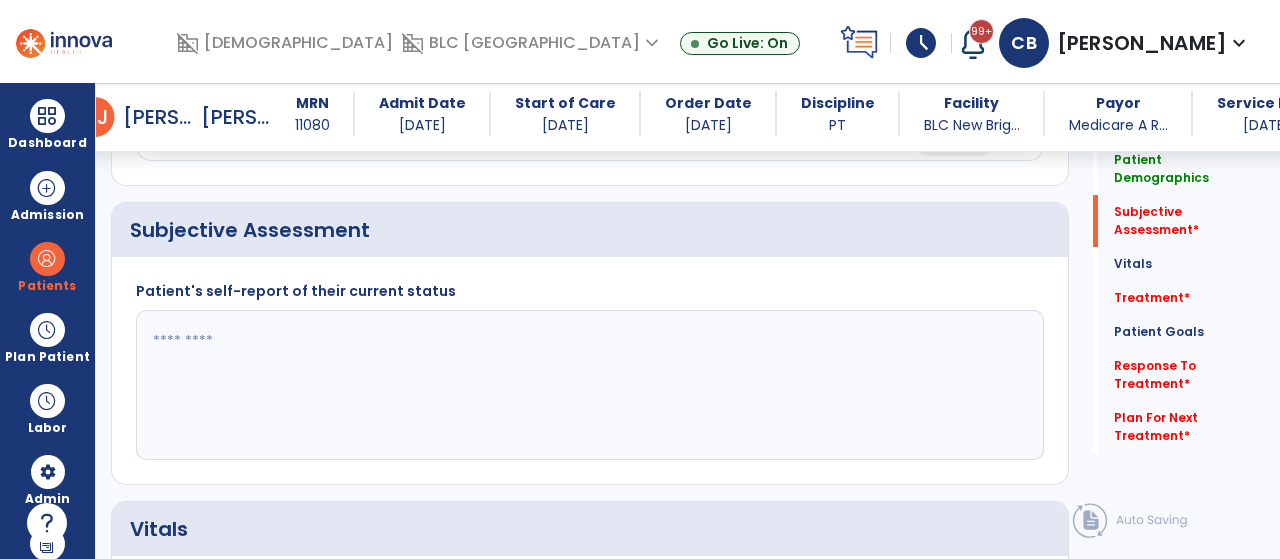 click 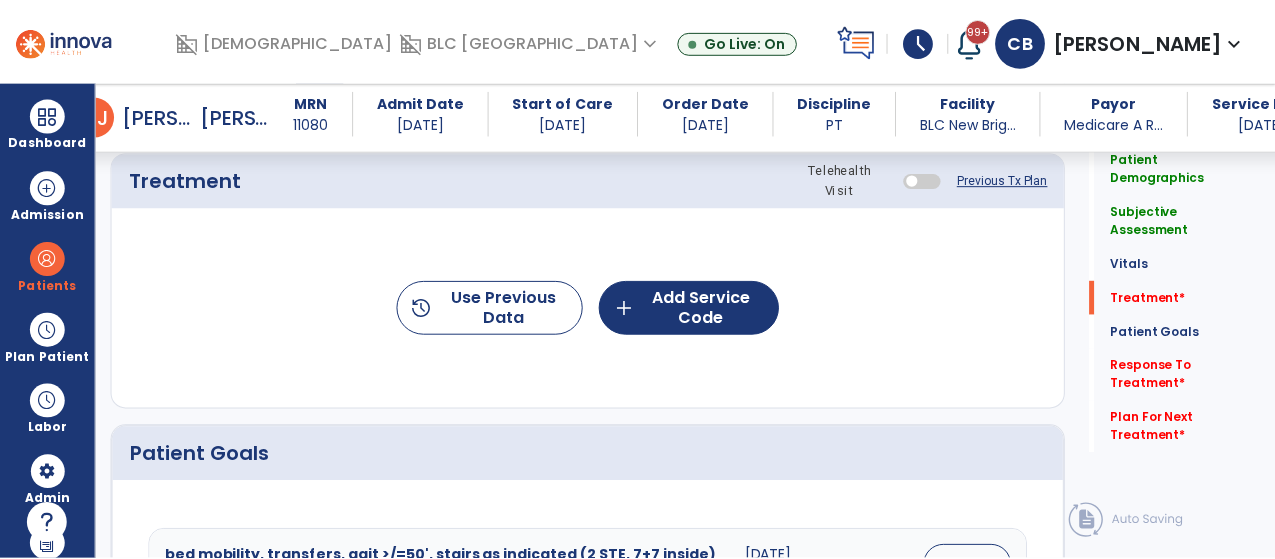 scroll, scrollTop: 1135, scrollLeft: 0, axis: vertical 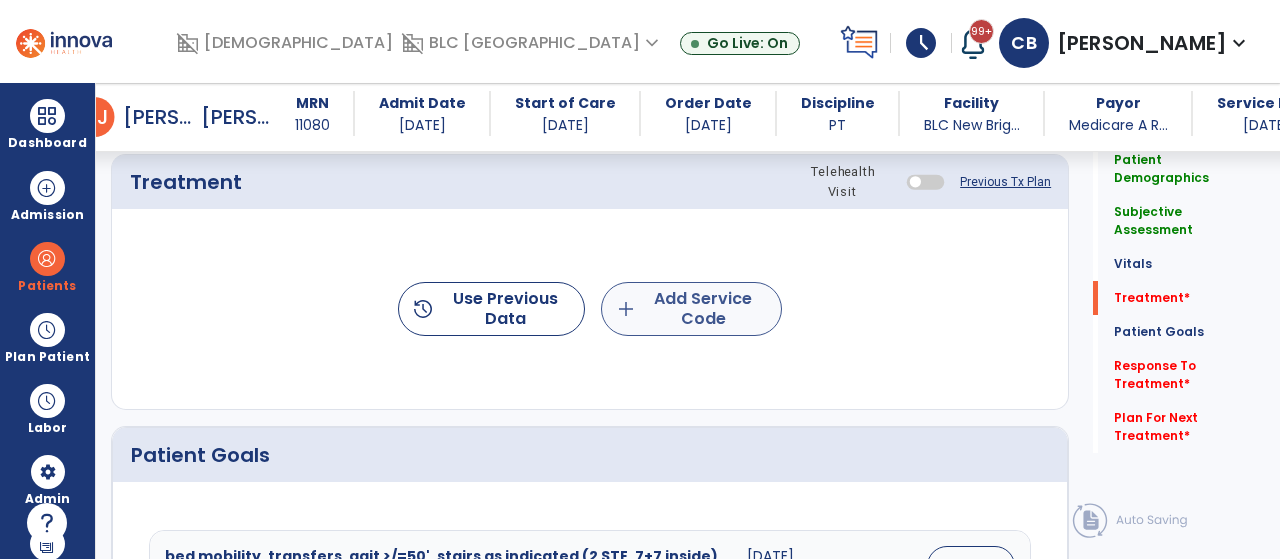 type on "**********" 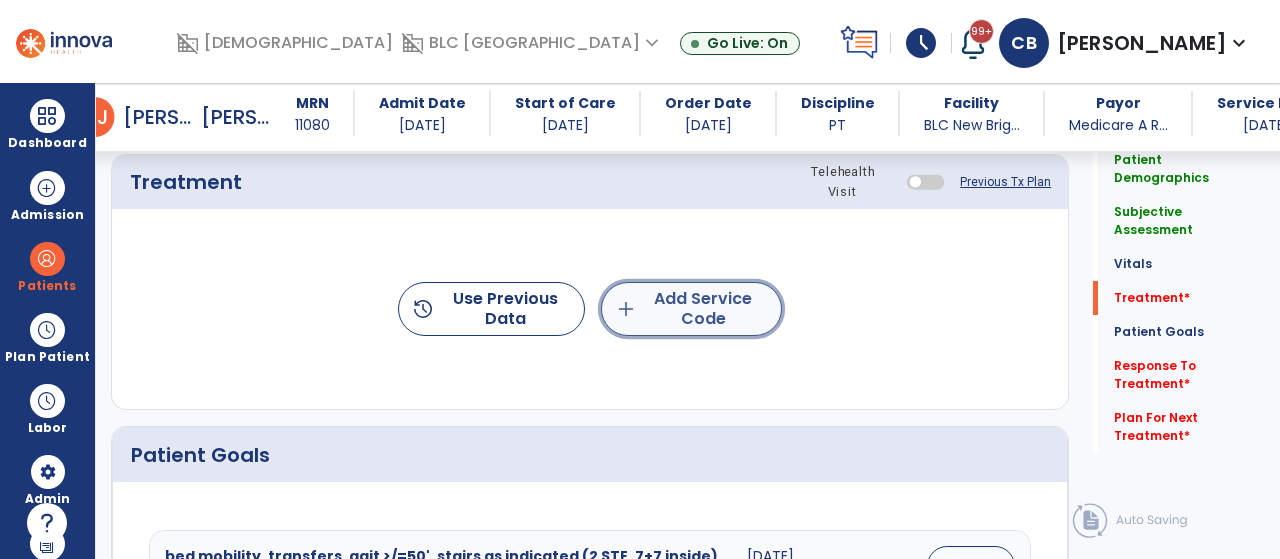 click on "add  Add Service Code" 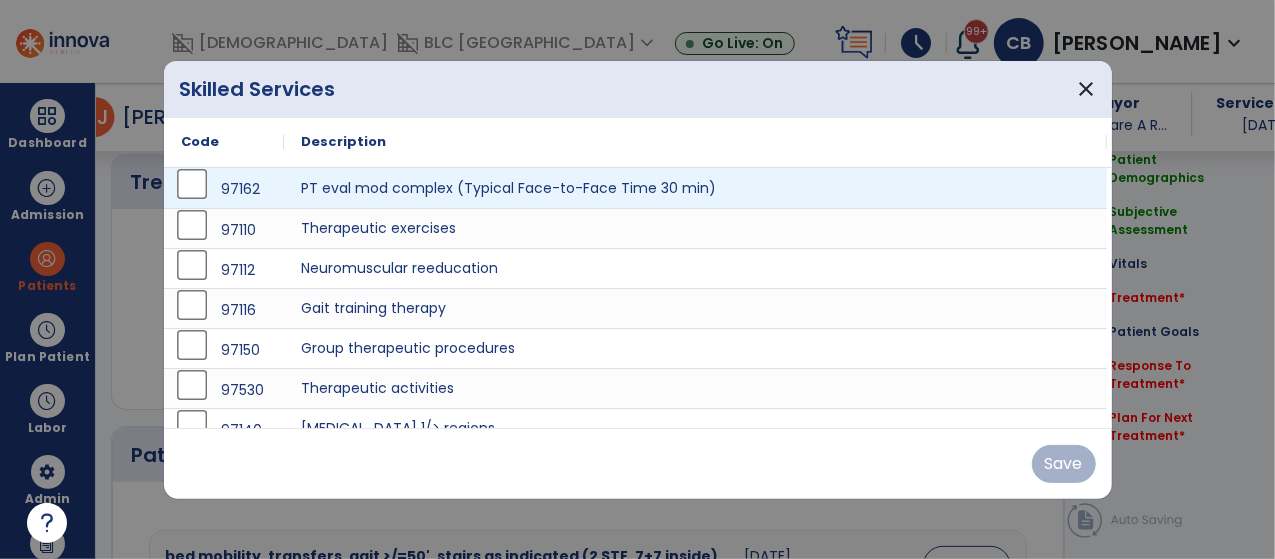 scroll, scrollTop: 1135, scrollLeft: 0, axis: vertical 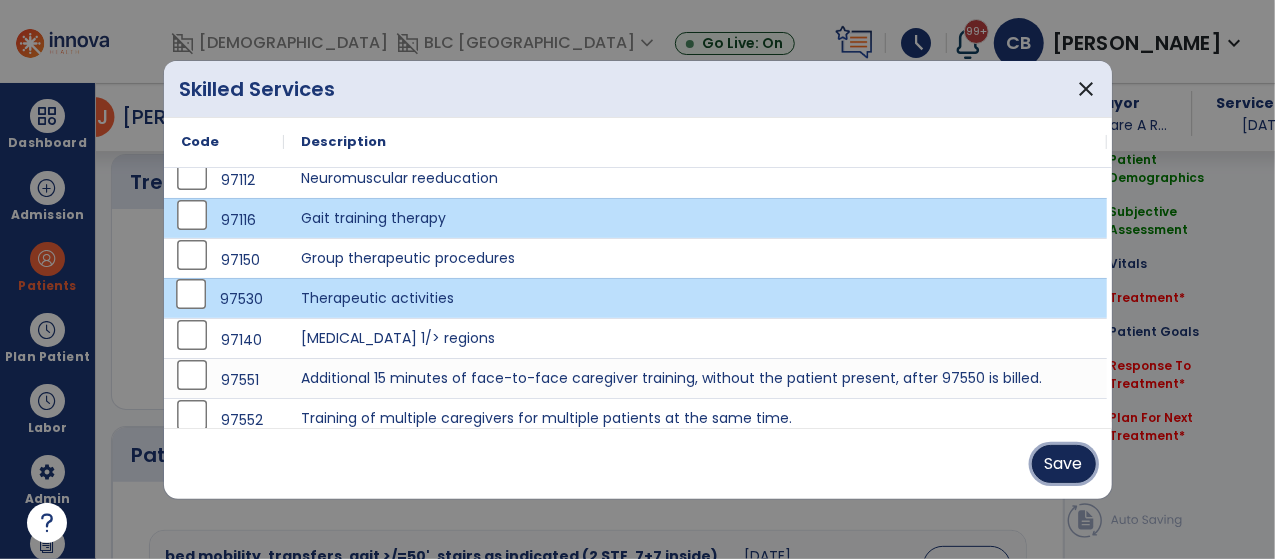 click on "Save" at bounding box center [1064, 464] 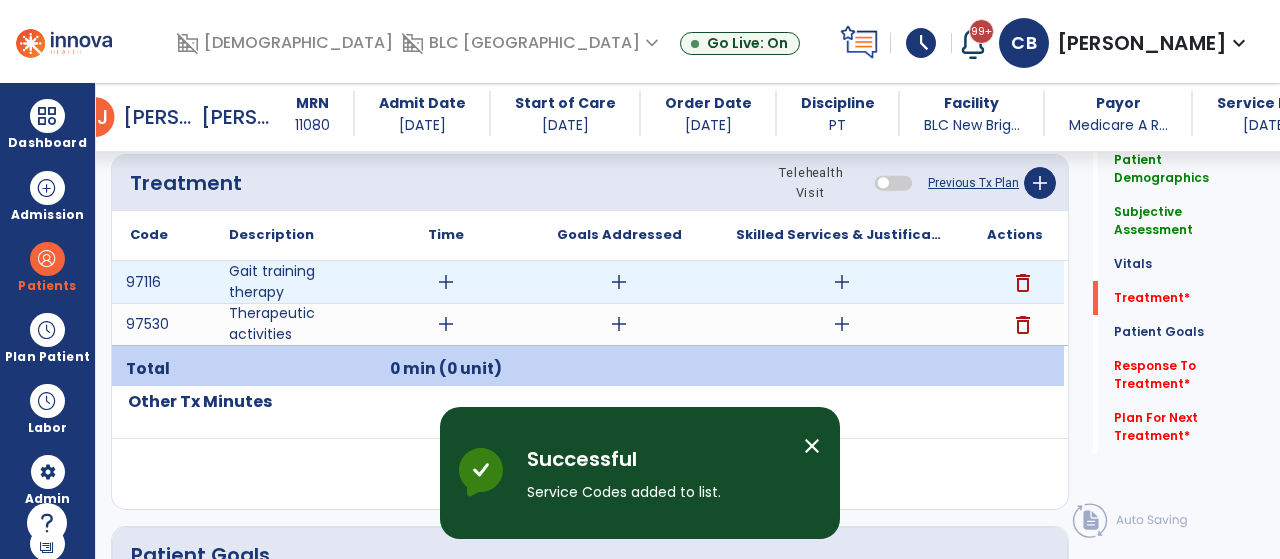 click on "add" at bounding box center [446, 282] 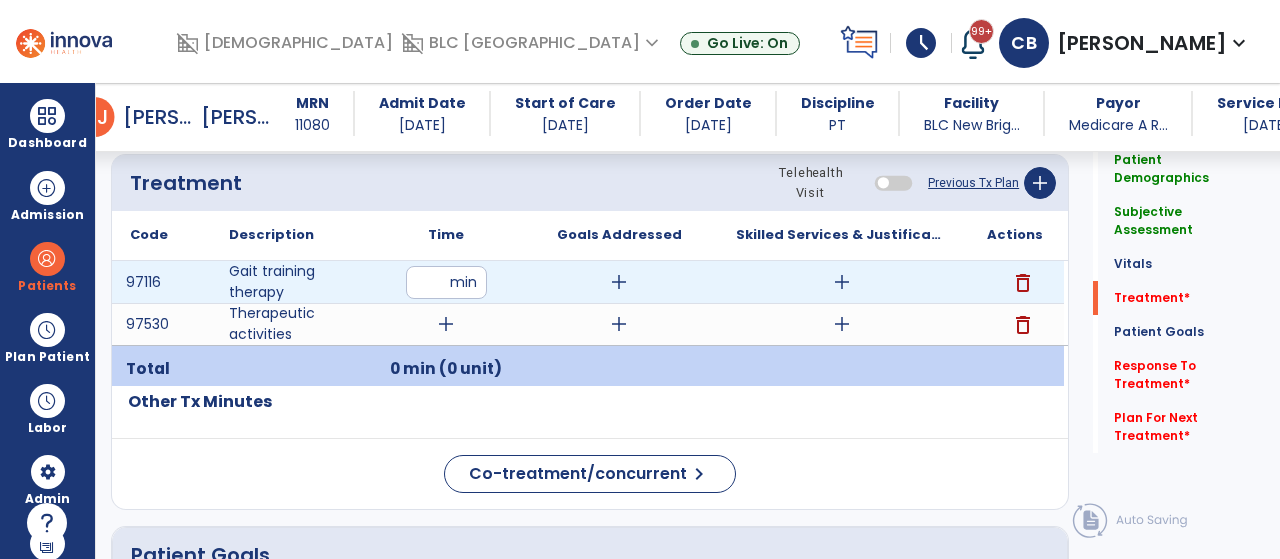 type on "**" 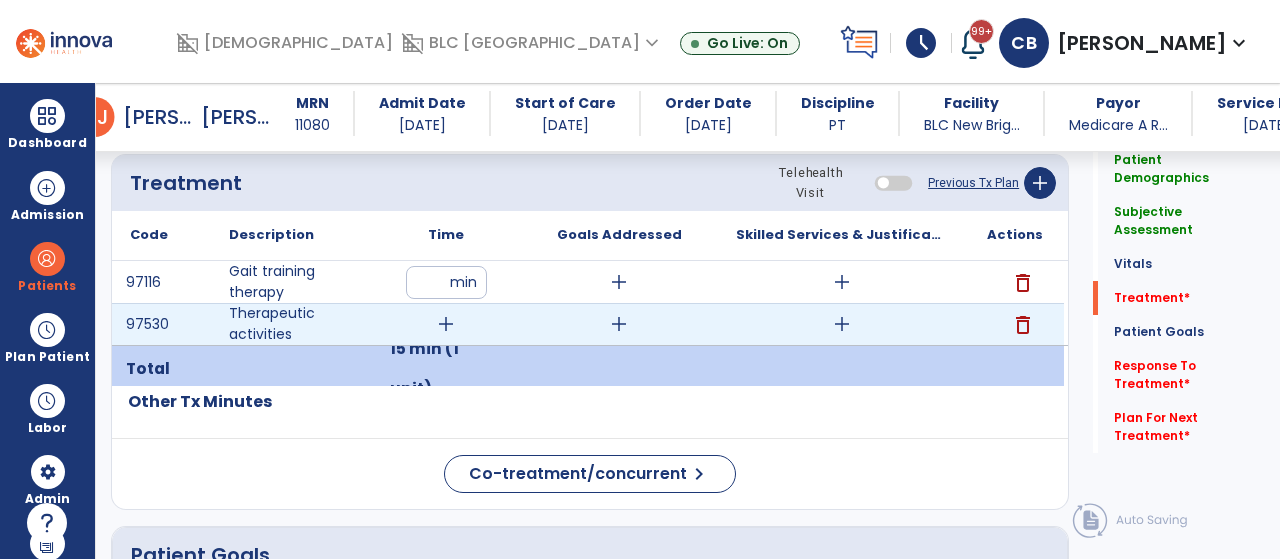 click on "add" at bounding box center [446, 324] 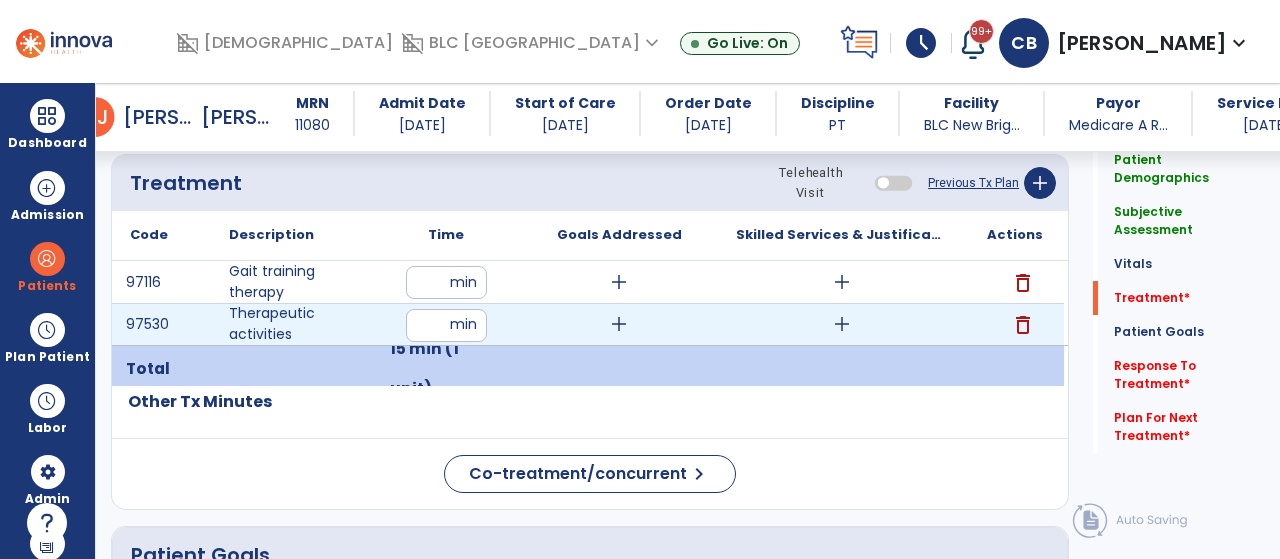 type on "**" 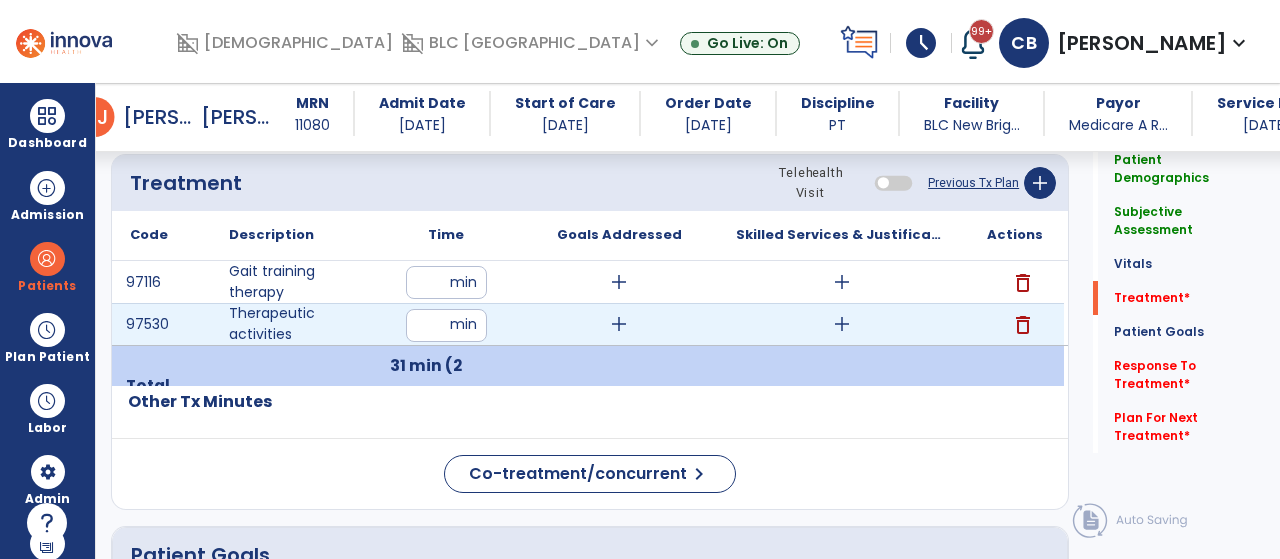 click on "**" at bounding box center (446, 325) 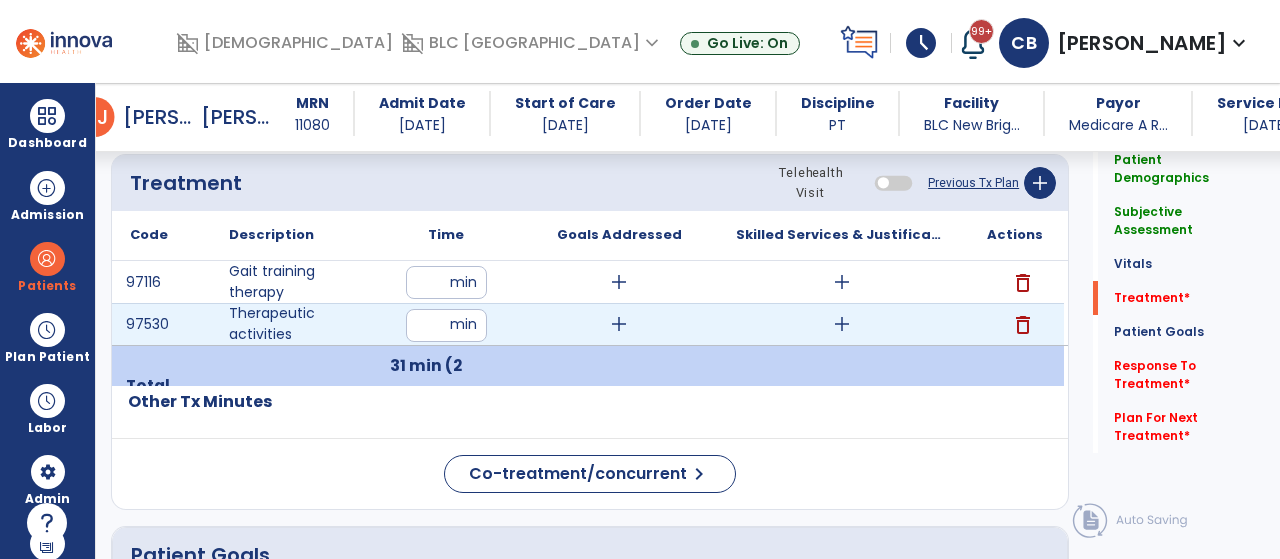 type on "**" 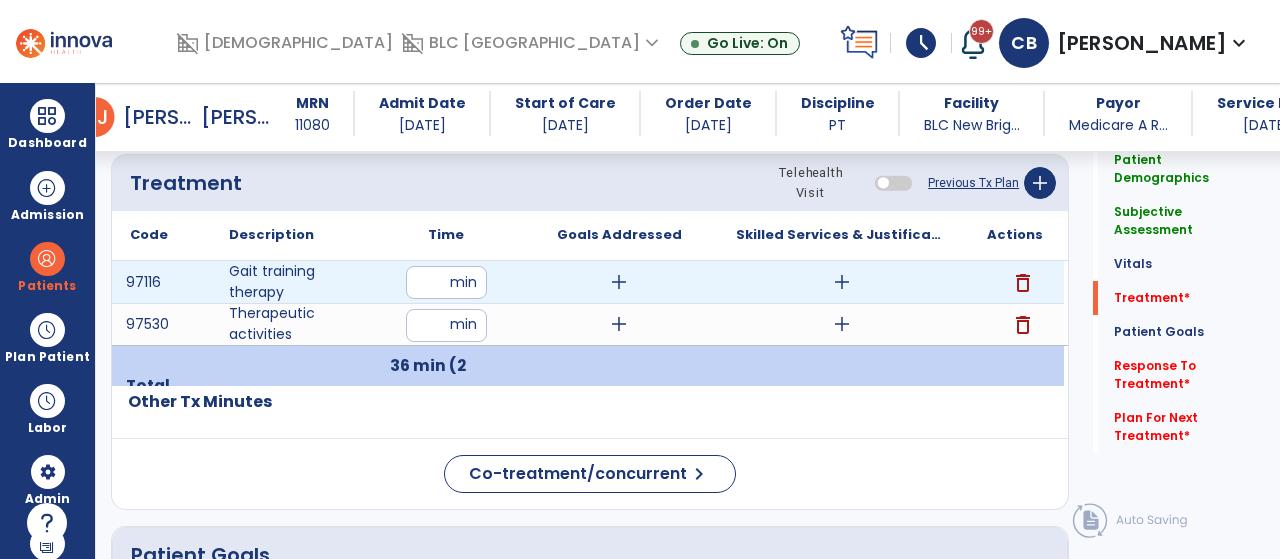 drag, startPoint x: 428, startPoint y: 278, endPoint x: 408, endPoint y: 278, distance: 20 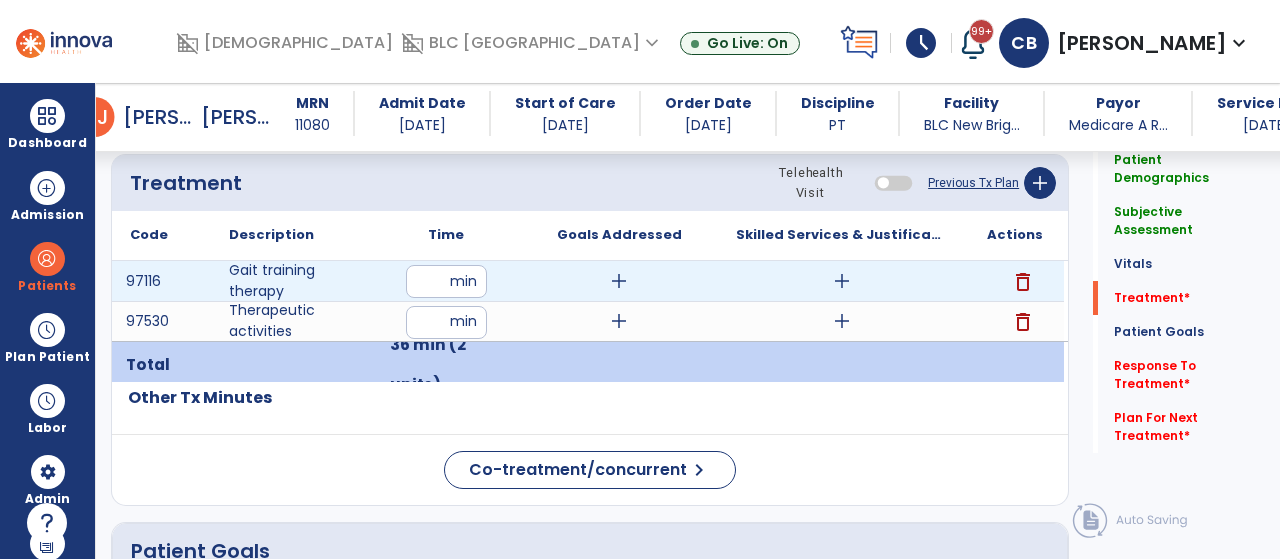 click on "add" at bounding box center (842, 281) 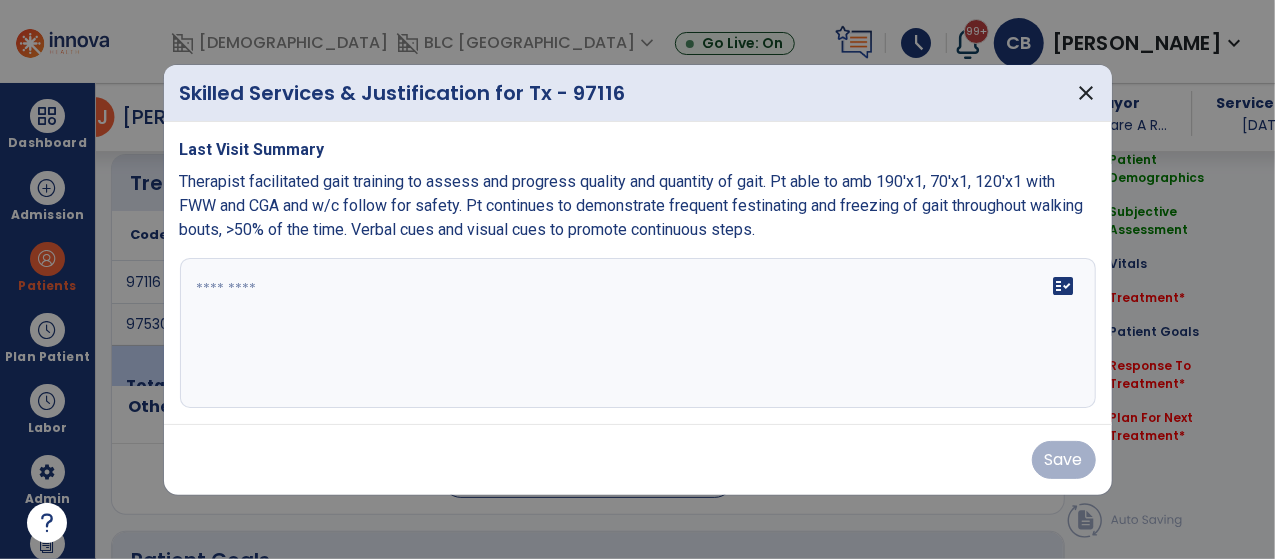 scroll, scrollTop: 1135, scrollLeft: 0, axis: vertical 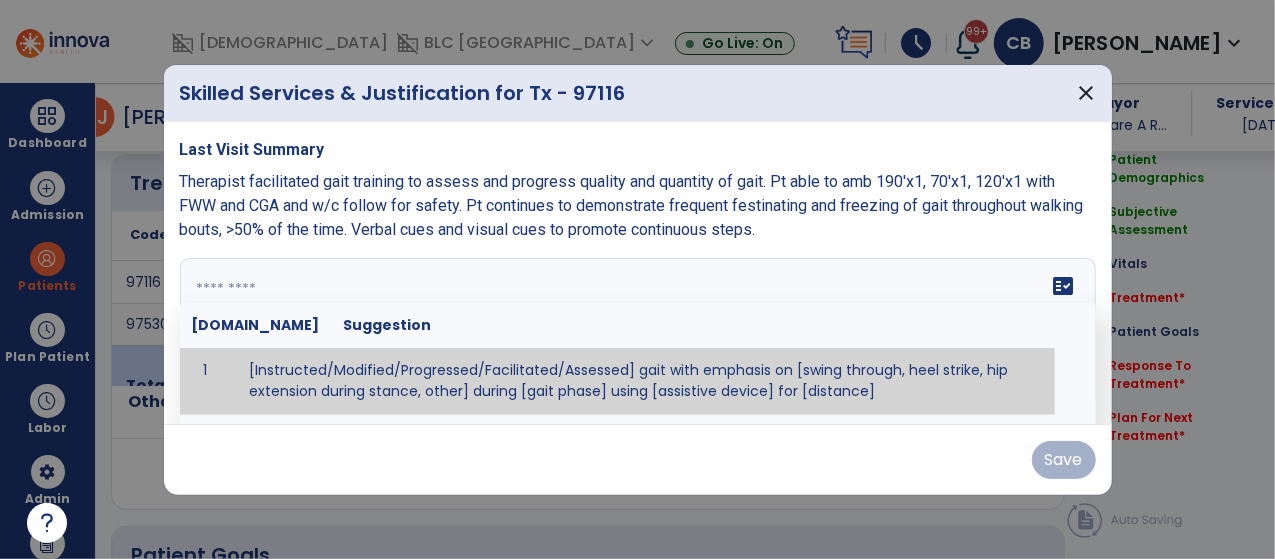 click on "fact_check  [DOMAIN_NAME] Suggestion 1 [Instructed/Modified/Progressed/Facilitated/Assessed] gait with emphasis on [swing through, heel strike, hip extension during stance, other] during [gait phase] using [assistive device] for [distance] 2 [Instructed/Modified/Progressed/Facilitated/Assessed] use of [assistive device] and [NWB, PWB, step-to gait pattern, step through gait pattern] 3 [Instructed/Modified/Progressed/Facilitated/Assessed] patient's ability to [ascend/descend # of steps, perform directional changes, walk on even/uneven surfaces, pick-up objects off floor, velocity changes, other] using [assistive device]. 4 [Instructed/Modified/Progressed/Facilitated/Assessed] pre-gait activities including [identify exercise] in order to prepare for gait training. 5" at bounding box center [638, 333] 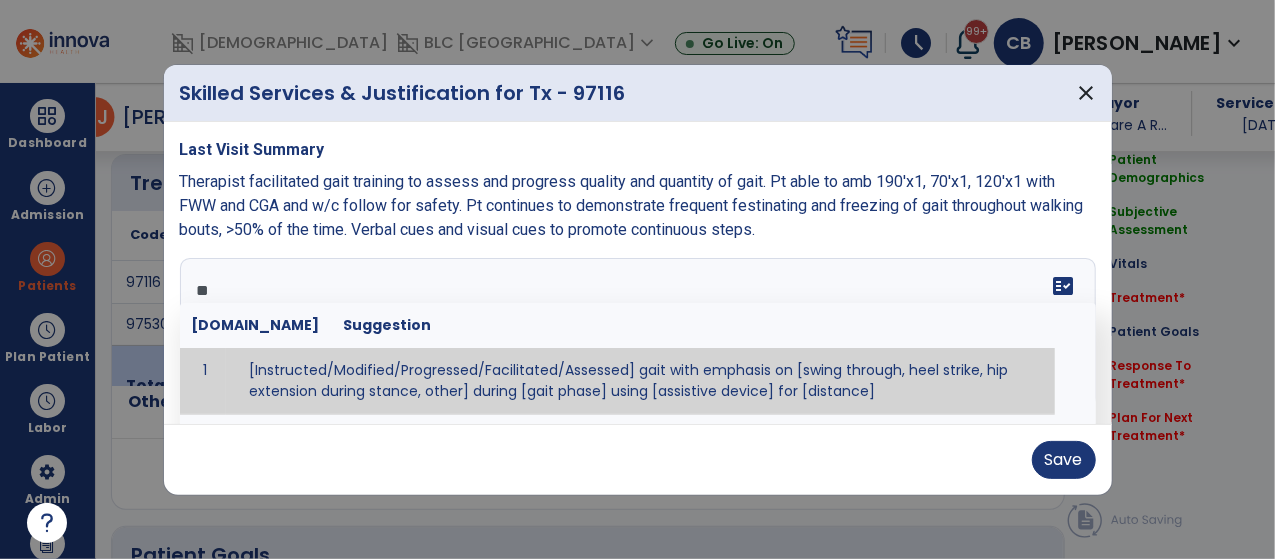 type on "*" 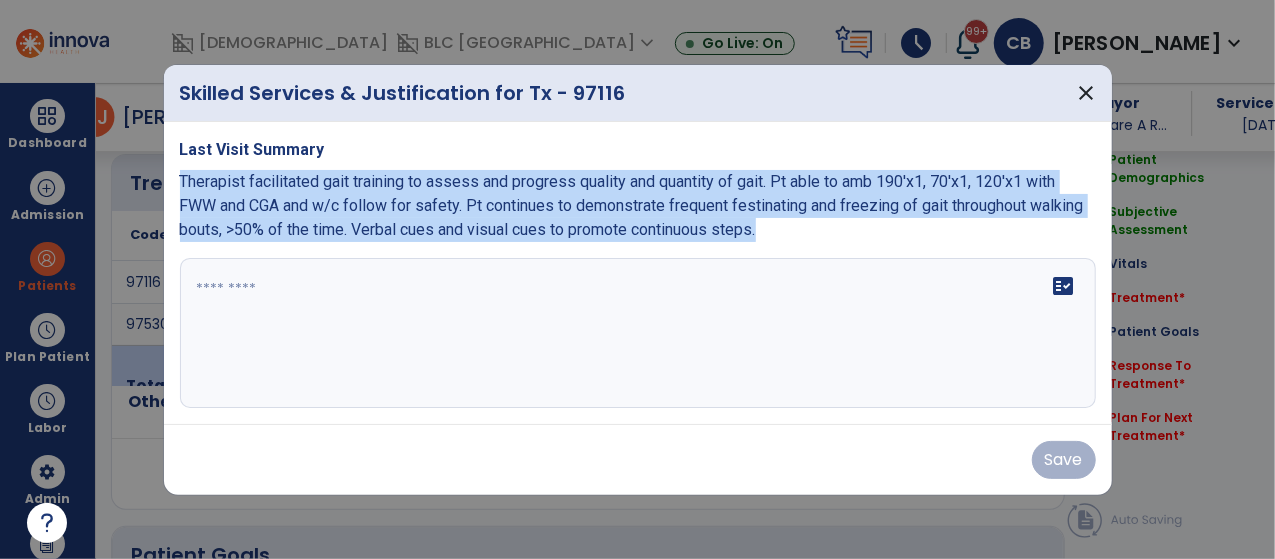 drag, startPoint x: 838, startPoint y: 229, endPoint x: 168, endPoint y: 178, distance: 671.93823 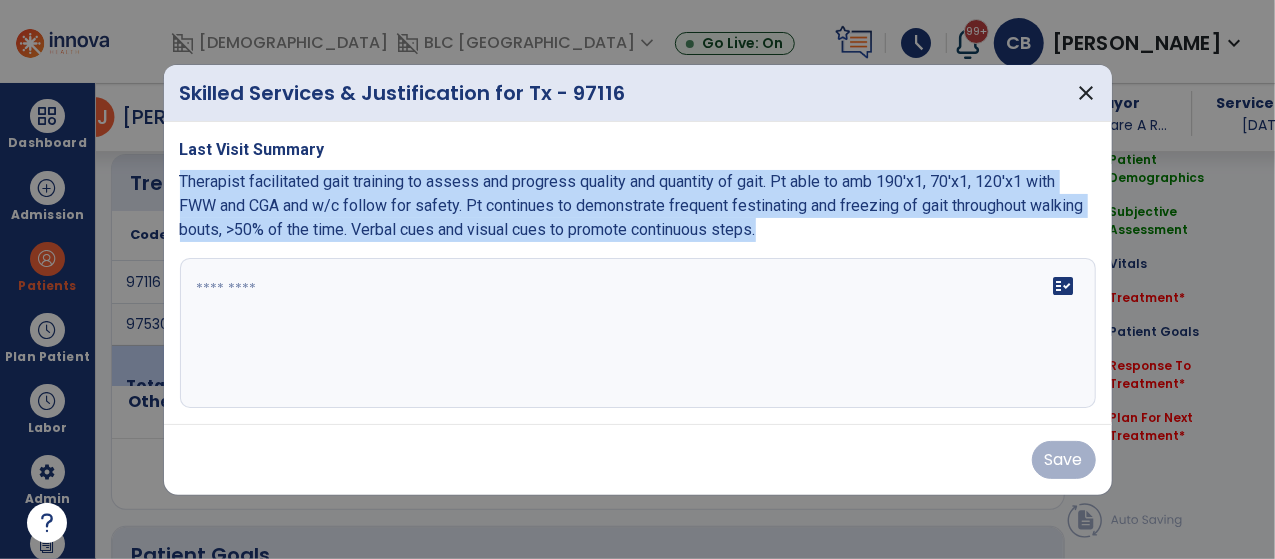 click on "Last Visit Summary Therapist facilitated gait training to assess and progress quality and quantity of gait. Pt able to amb 190'x1, 70'x1, 120'x1 with FWW and CGA and w/c follow for safety. Pt continues to demonstrate frequent festinating and freezing of gait throughout walking bouts, >50% of the time. Verbal cues and visual cues to promote continuous steps.    fact_check" at bounding box center [638, 273] 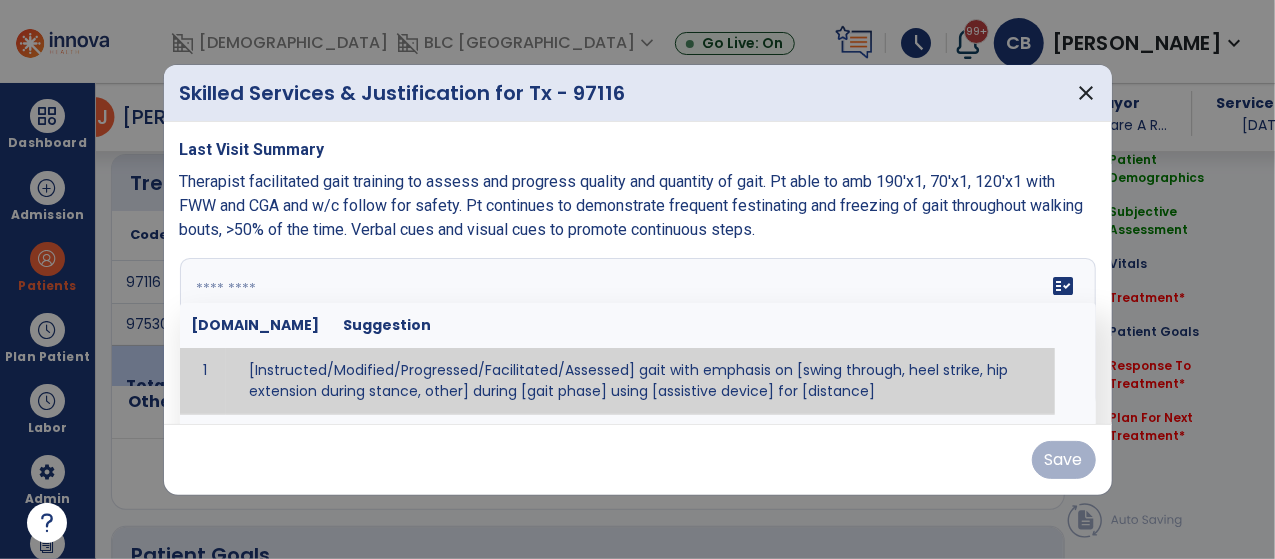 click on "fact_check  [DOMAIN_NAME] Suggestion 1 [Instructed/Modified/Progressed/Facilitated/Assessed] gait with emphasis on [swing through, heel strike, hip extension during stance, other] during [gait phase] using [assistive device] for [distance] 2 [Instructed/Modified/Progressed/Facilitated/Assessed] use of [assistive device] and [NWB, PWB, step-to gait pattern, step through gait pattern] 3 [Instructed/Modified/Progressed/Facilitated/Assessed] patient's ability to [ascend/descend # of steps, perform directional changes, walk on even/uneven surfaces, pick-up objects off floor, velocity changes, other] using [assistive device]. 4 [Instructed/Modified/Progressed/Facilitated/Assessed] pre-gait activities including [identify exercise] in order to prepare for gait training. 5" at bounding box center (638, 333) 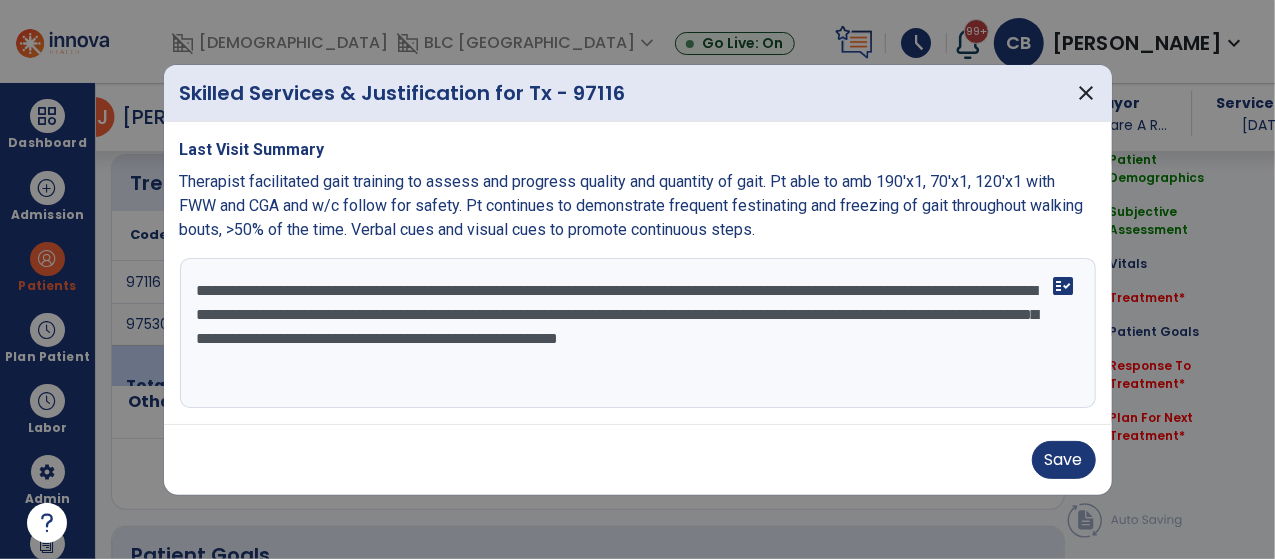click on "**********" at bounding box center [638, 333] 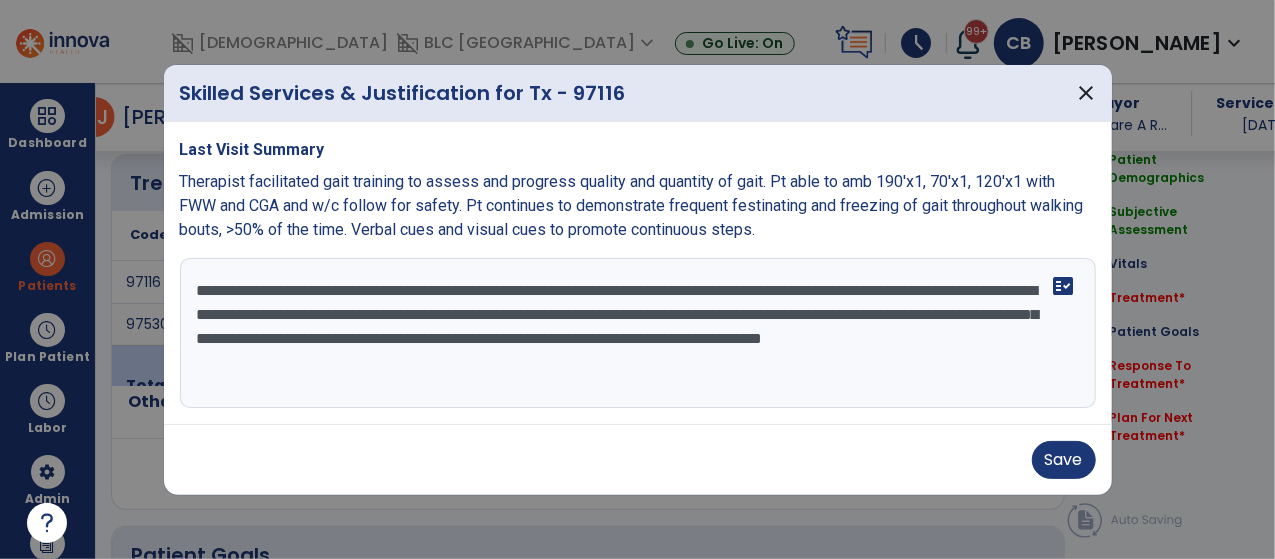 click on "**********" at bounding box center (638, 333) 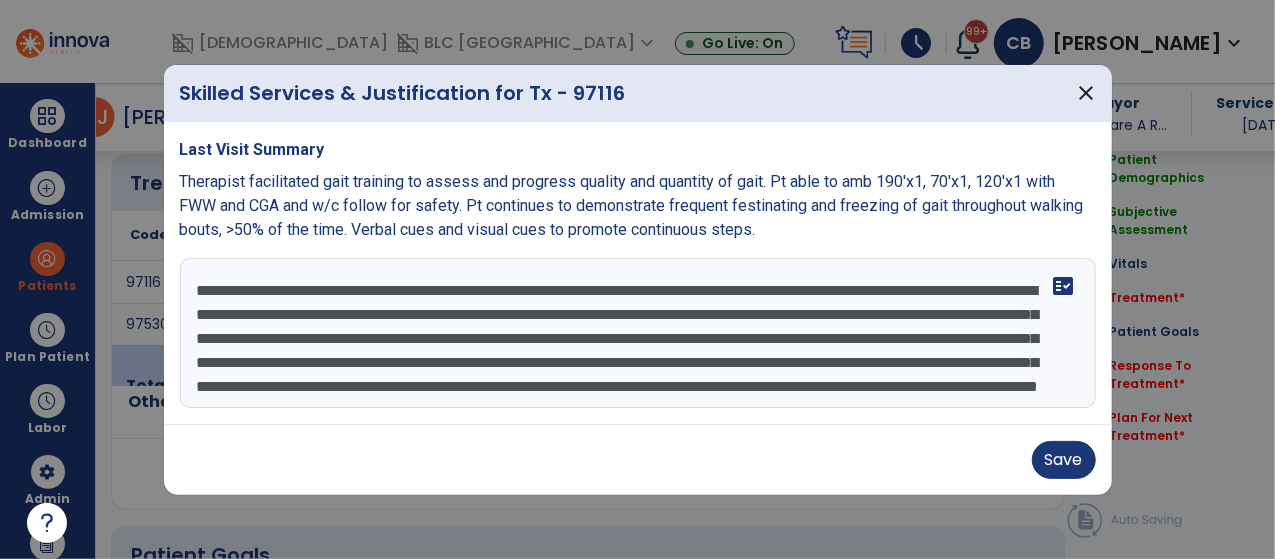scroll, scrollTop: 14, scrollLeft: 0, axis: vertical 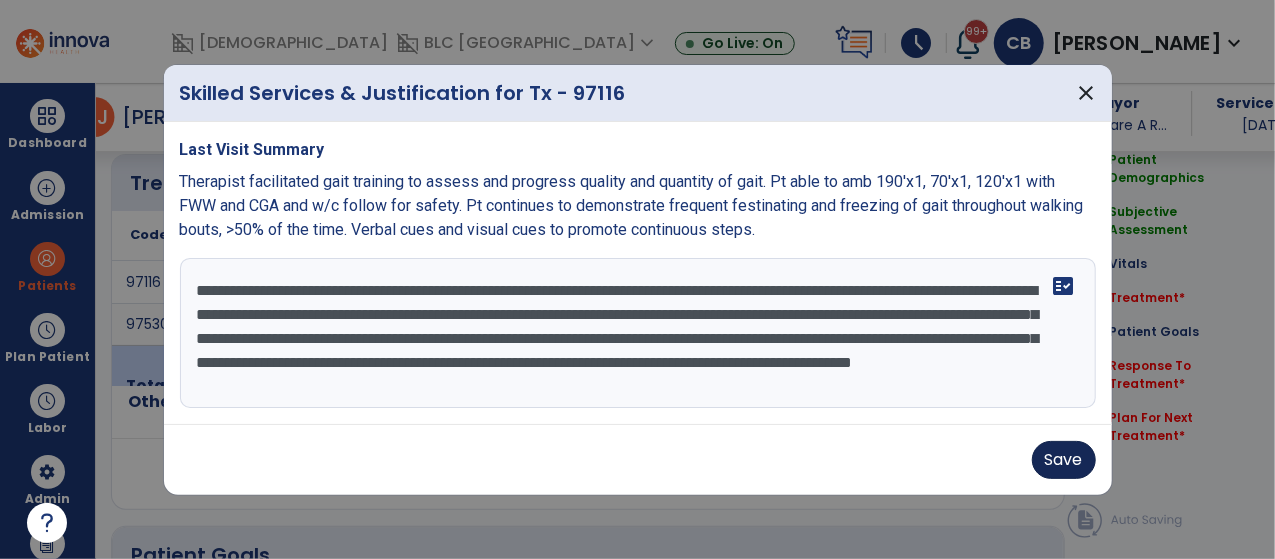 type on "**********" 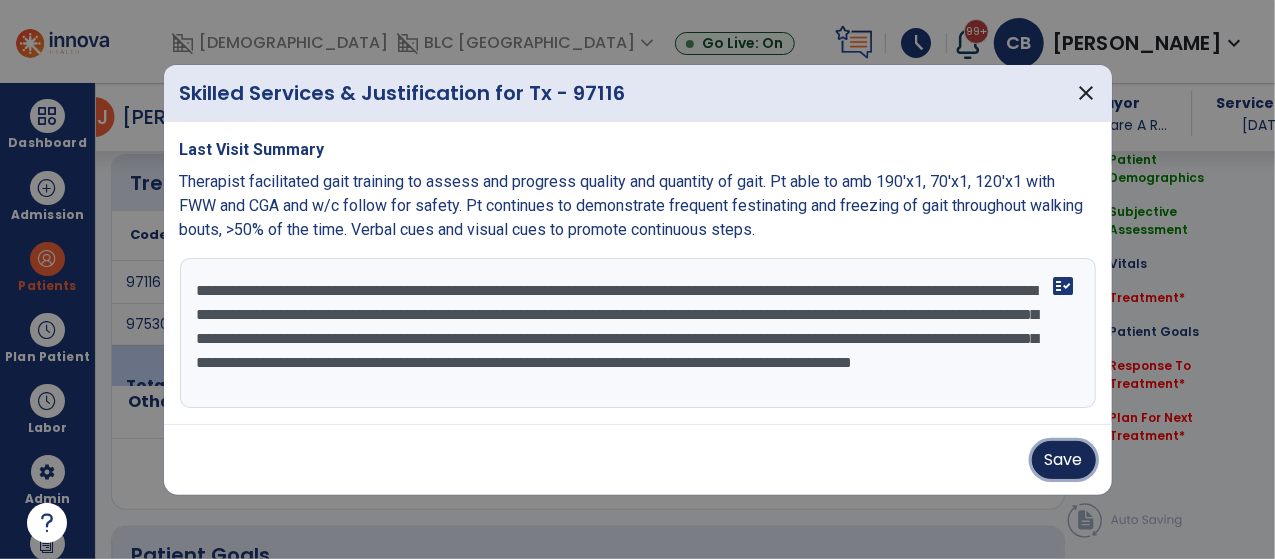 click on "Save" at bounding box center (1064, 460) 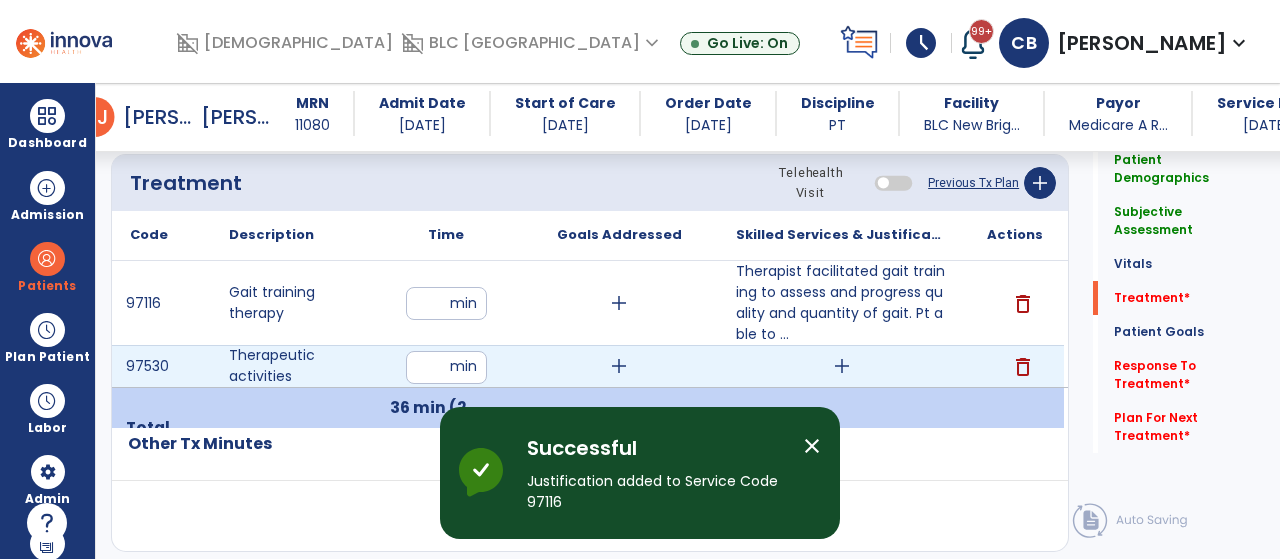click on "add" at bounding box center (842, 366) 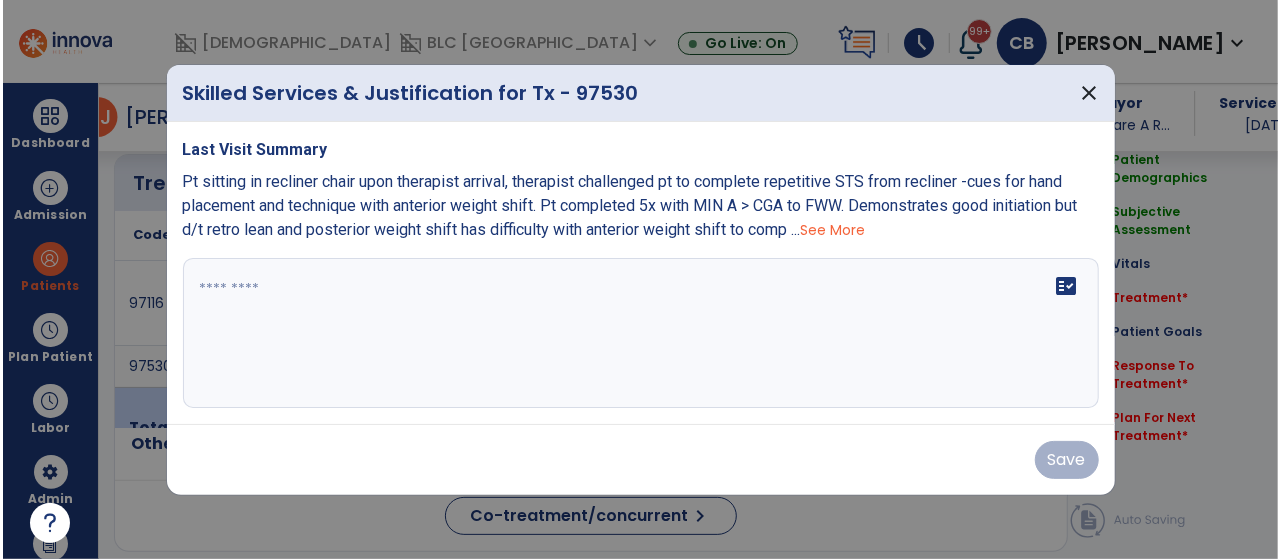 scroll, scrollTop: 1135, scrollLeft: 0, axis: vertical 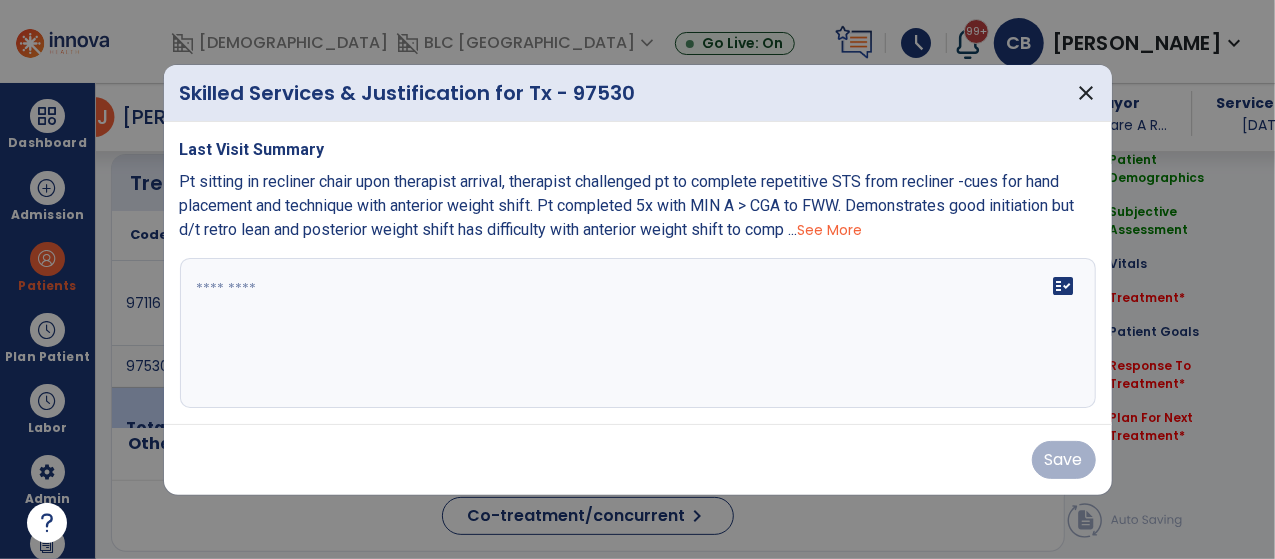 click on "fact_check" at bounding box center (638, 333) 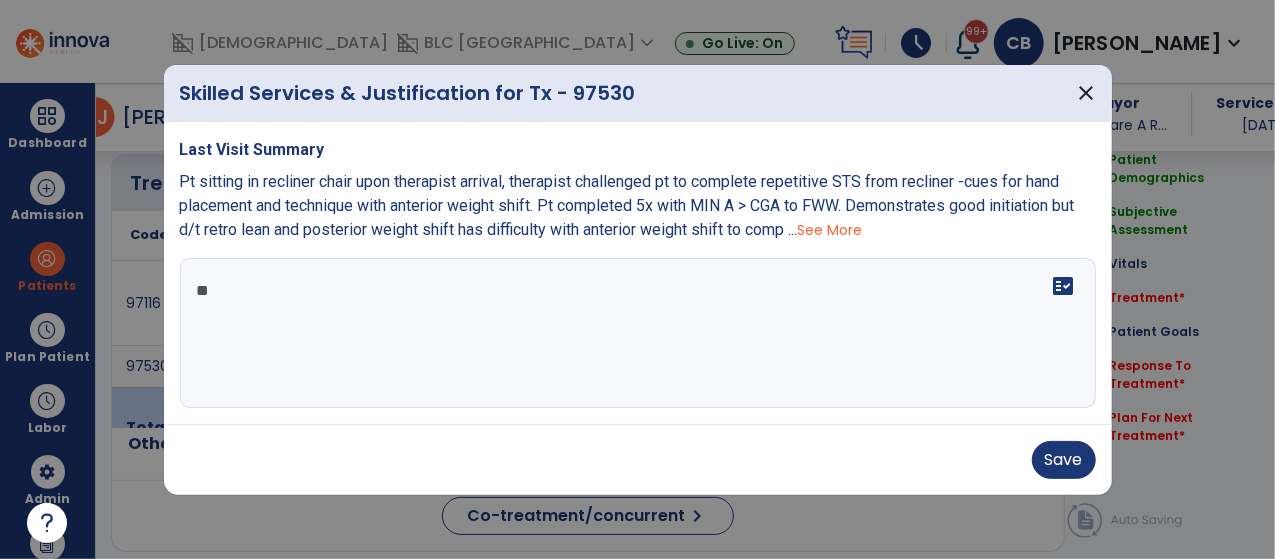 type on "*" 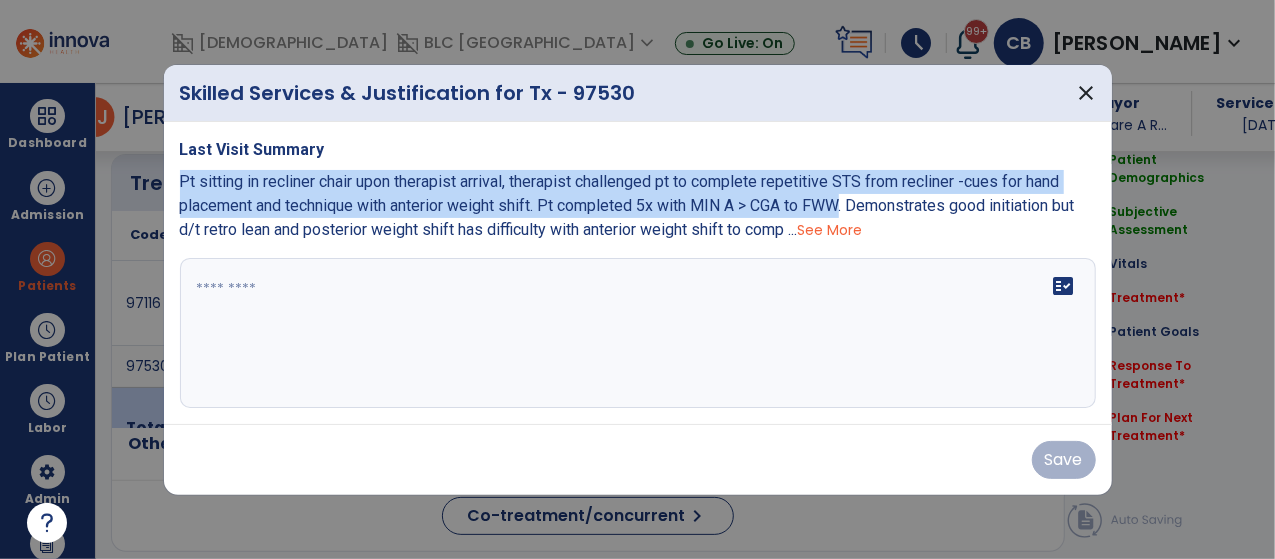 drag, startPoint x: 180, startPoint y: 181, endPoint x: 858, endPoint y: 209, distance: 678.57794 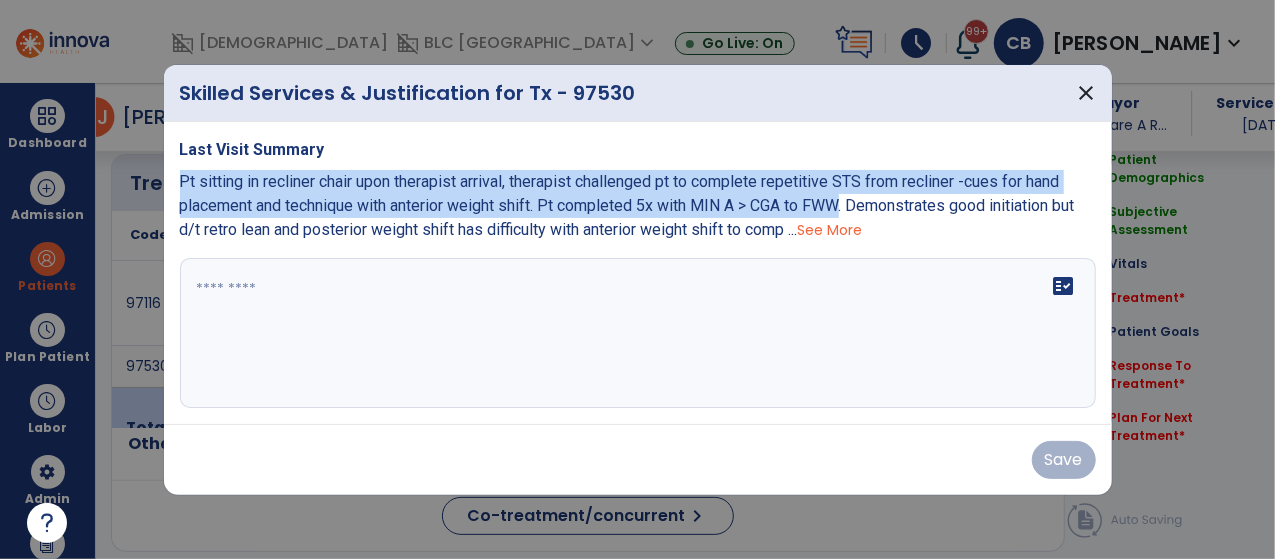click on "Pt sitting in recliner chair upon therapist arrival, therapist challenged pt to complete repetitive STS from recliner -cues for hand placement and technique with anterior weight shift. Pt completed 5x with MIN A > CGA to FWW. Demonstrates good initiation but d/t retro lean and posterior weight shift has difficulty with anterior weight shift to comp ..." at bounding box center [627, 205] 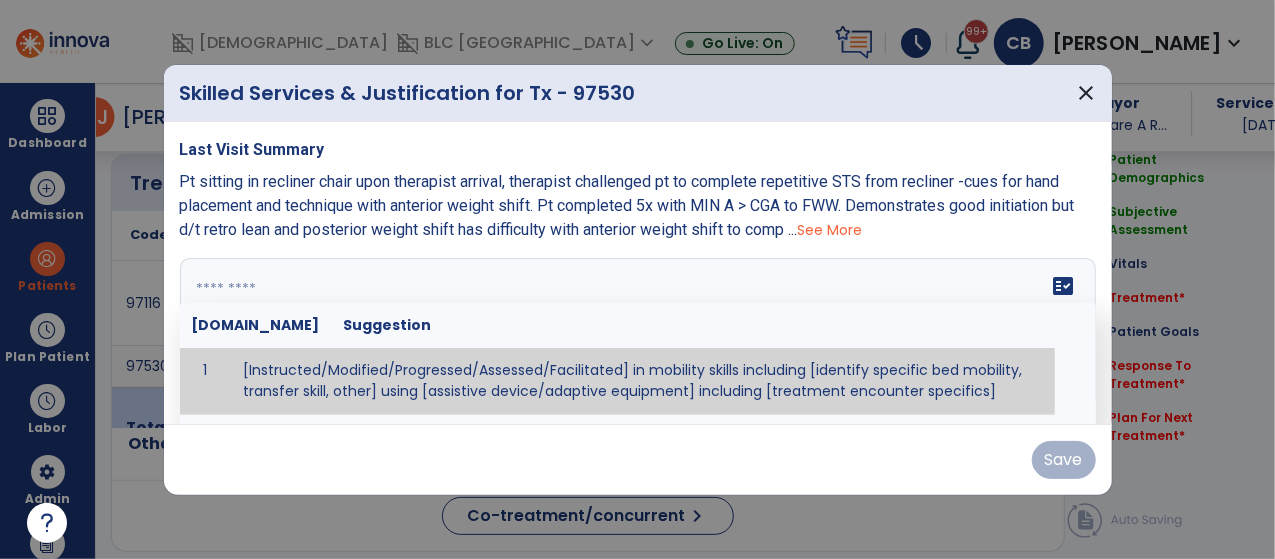 click on "fact_check  [DOMAIN_NAME] Suggestion 1 [Instructed/Modified/Progressed/Assessed/Facilitated] in mobility skills including [identify specific bed mobility, transfer skill, other] using [assistive device/adaptive equipment] including [treatment encounter specifics]" at bounding box center (638, 333) 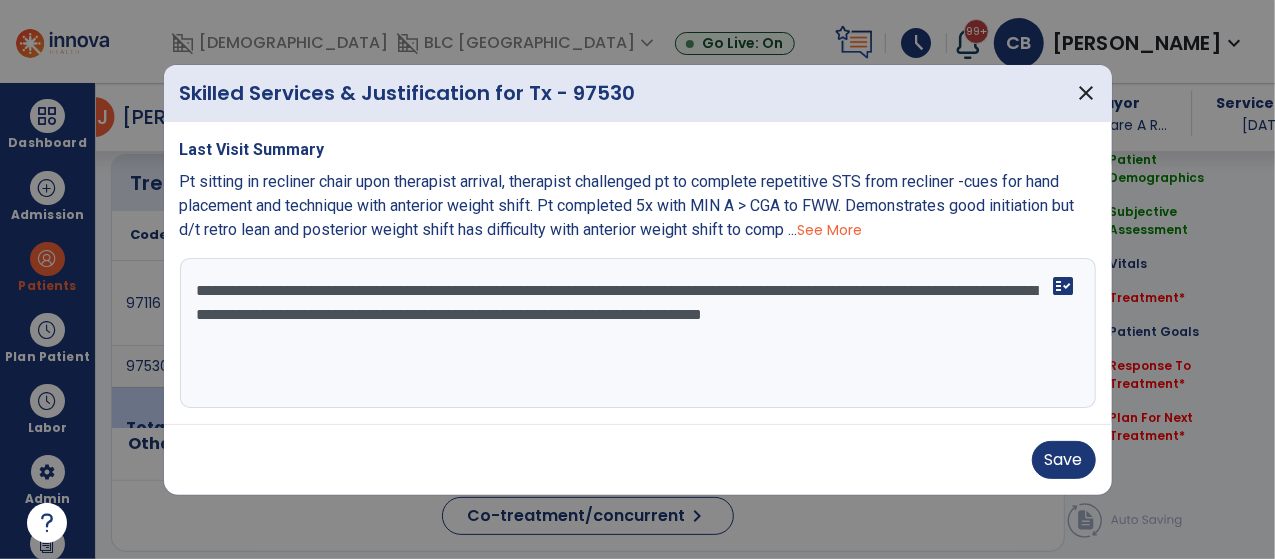 click on "**********" at bounding box center [638, 333] 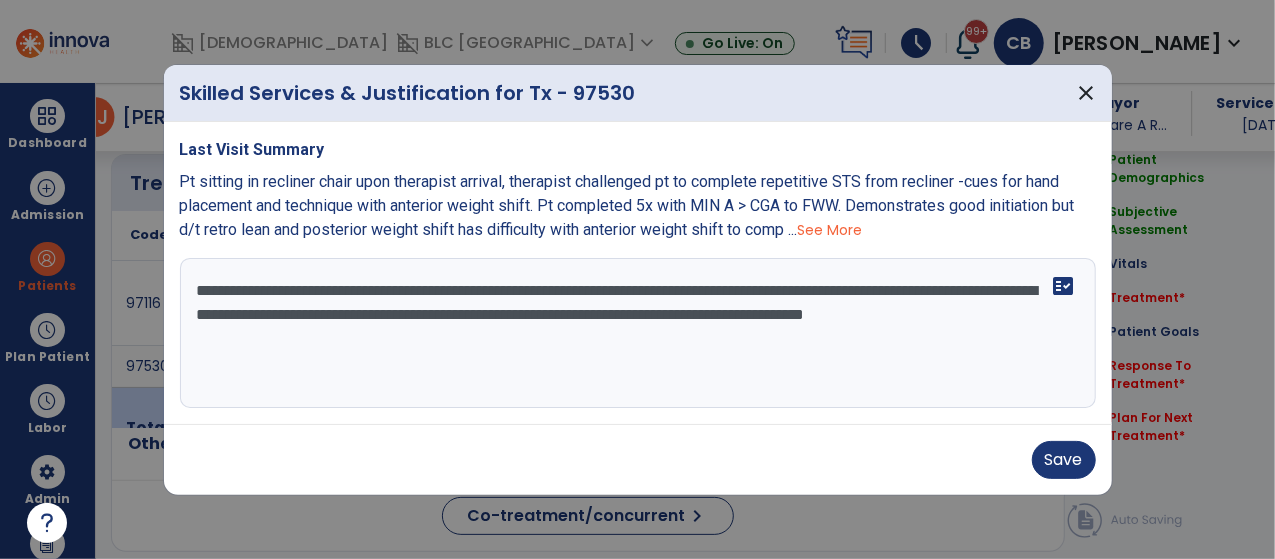 click on "**********" at bounding box center [638, 333] 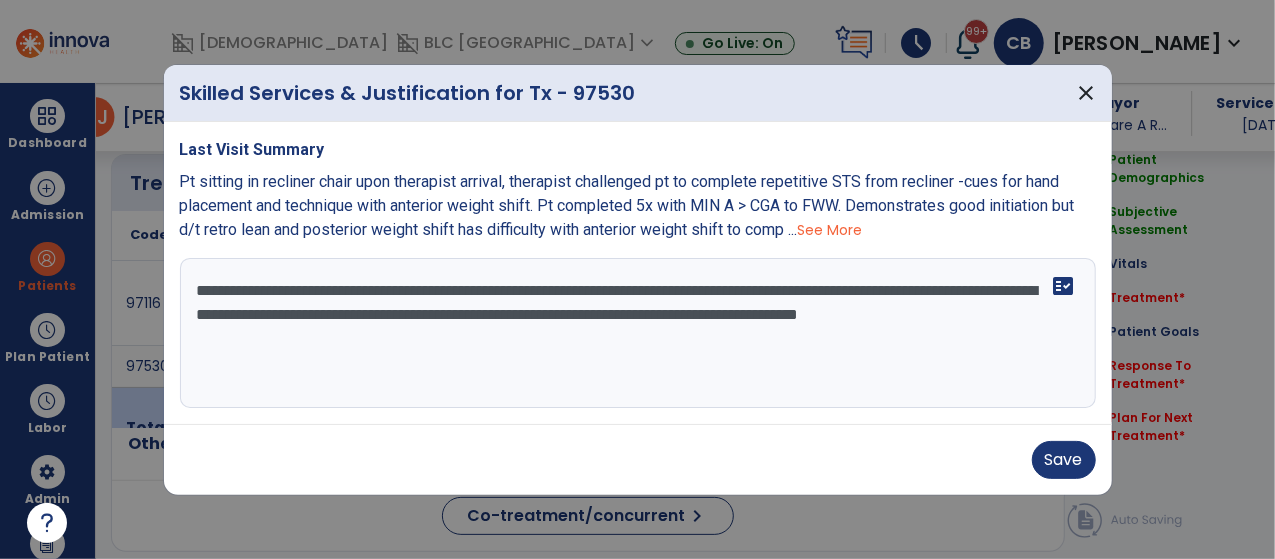 click on "**********" at bounding box center [638, 333] 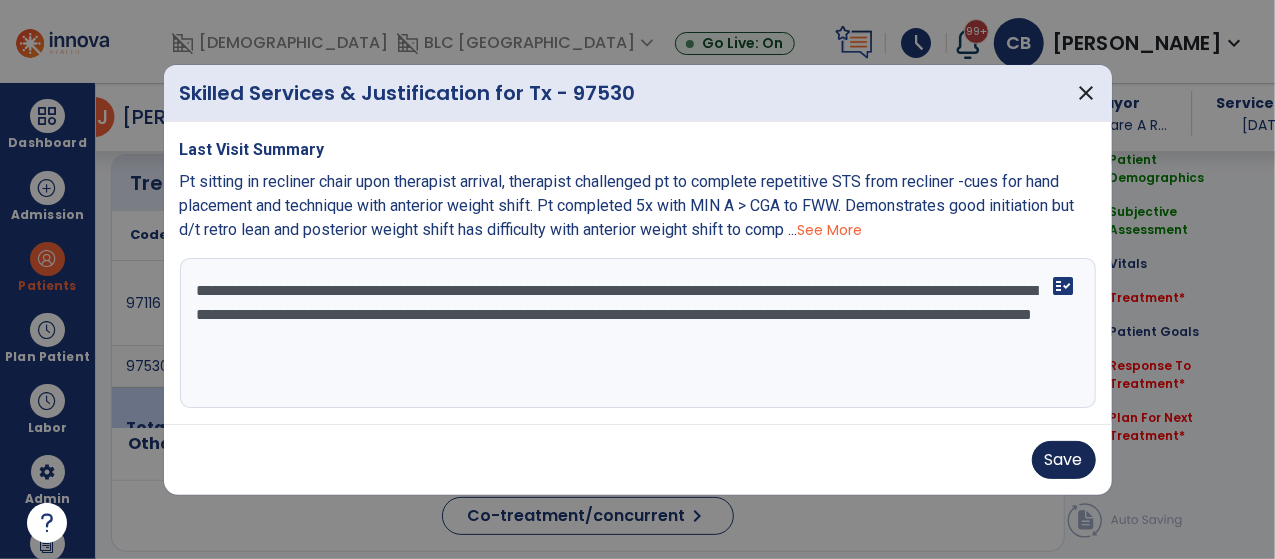 type on "**********" 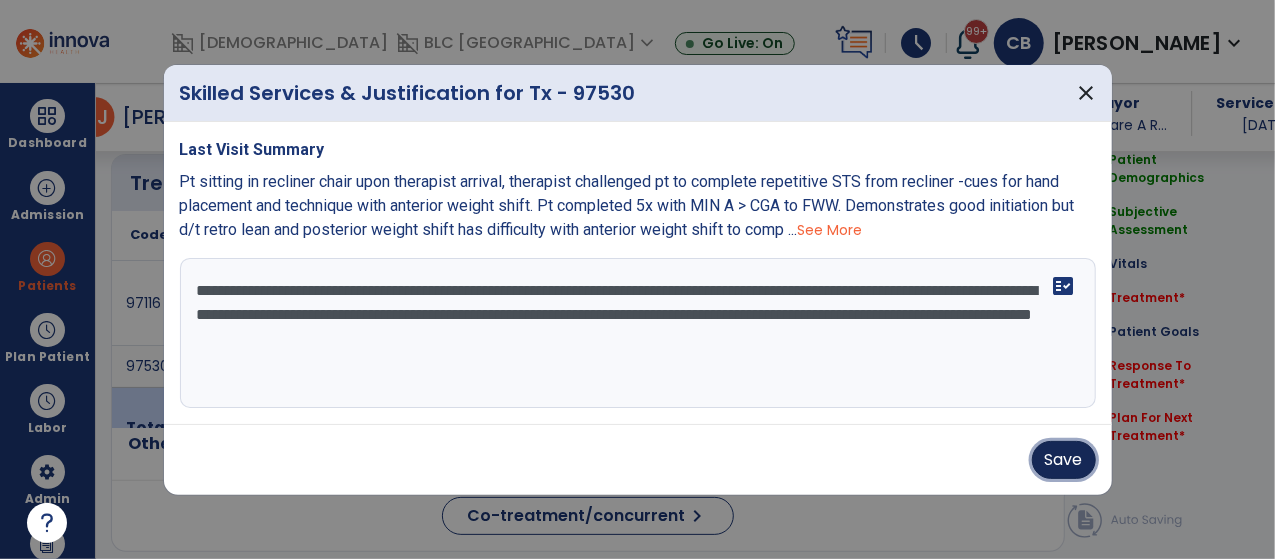 click on "Save" at bounding box center (1064, 460) 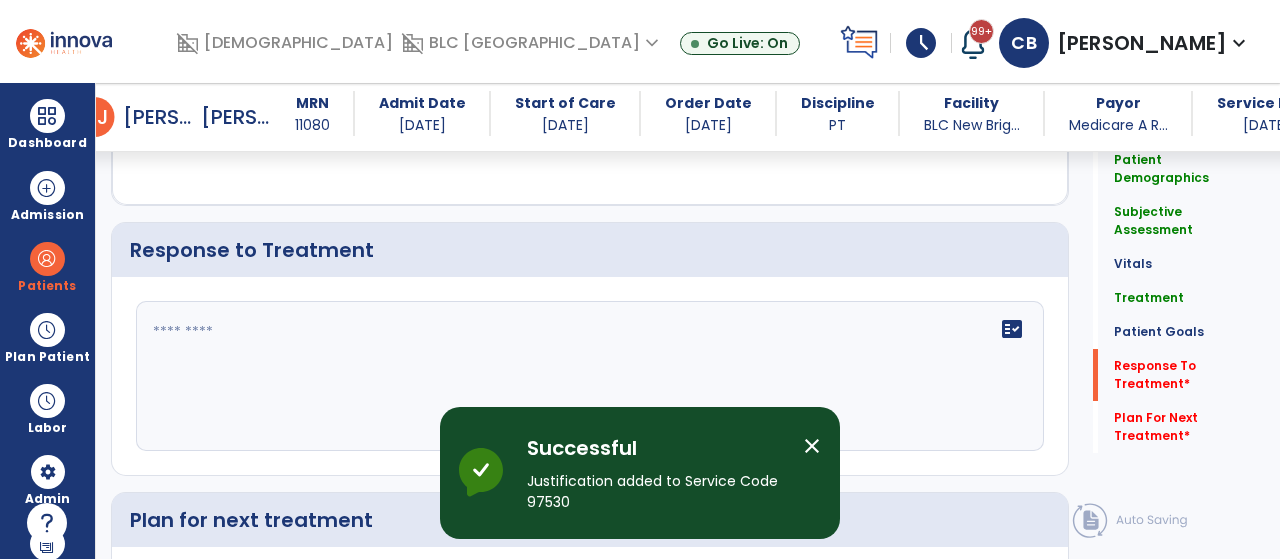 scroll, scrollTop: 2423, scrollLeft: 0, axis: vertical 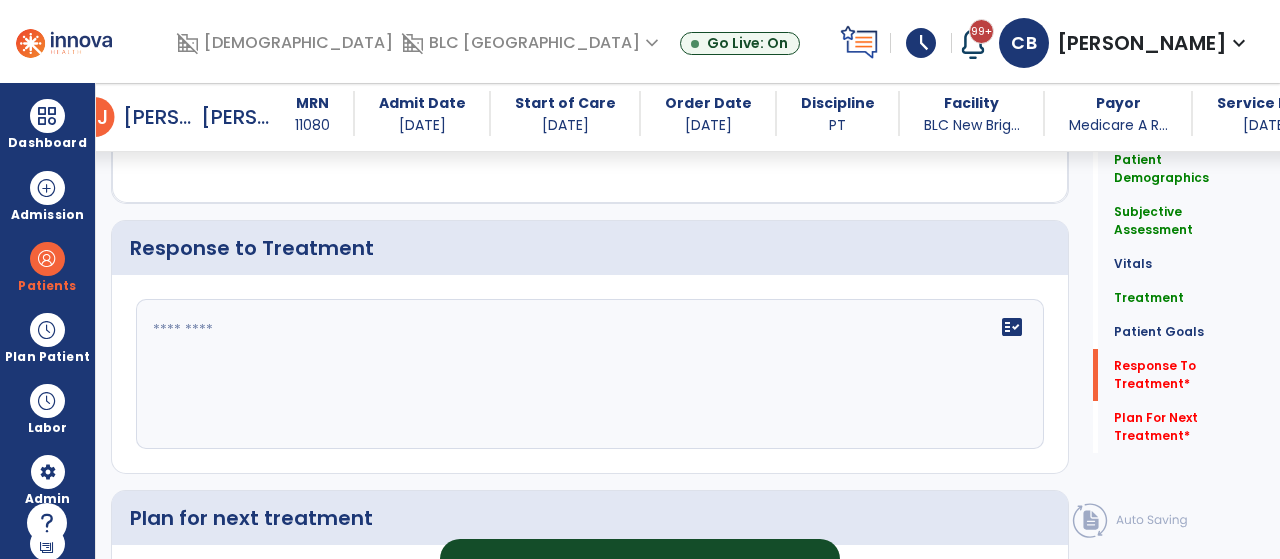 click on "fact_check" 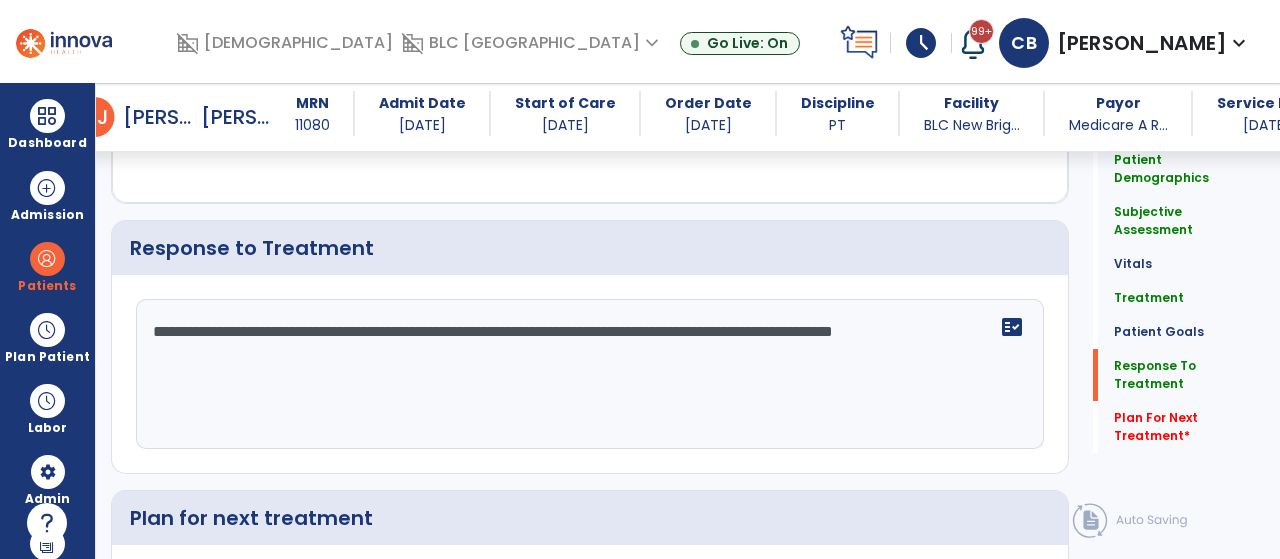 scroll, scrollTop: 2663, scrollLeft: 0, axis: vertical 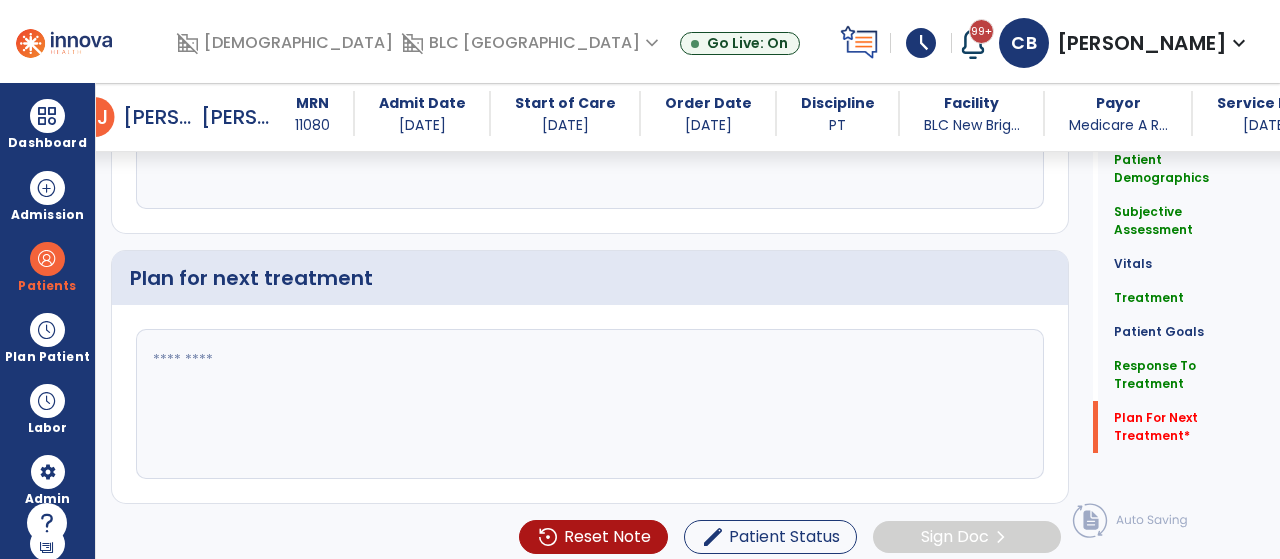 type on "**********" 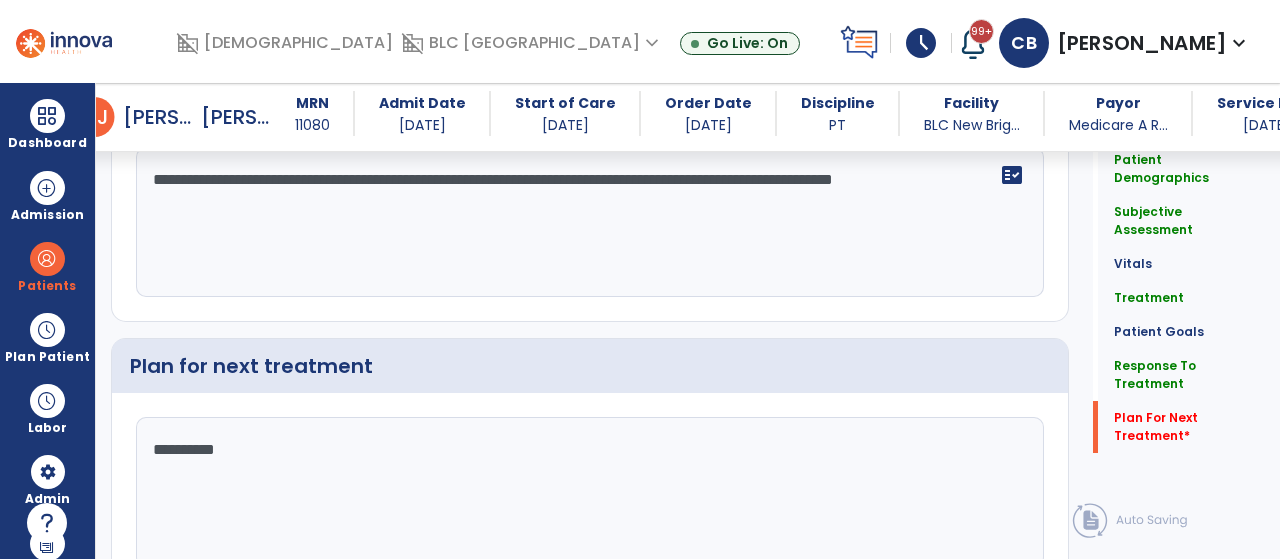 scroll, scrollTop: 2663, scrollLeft: 0, axis: vertical 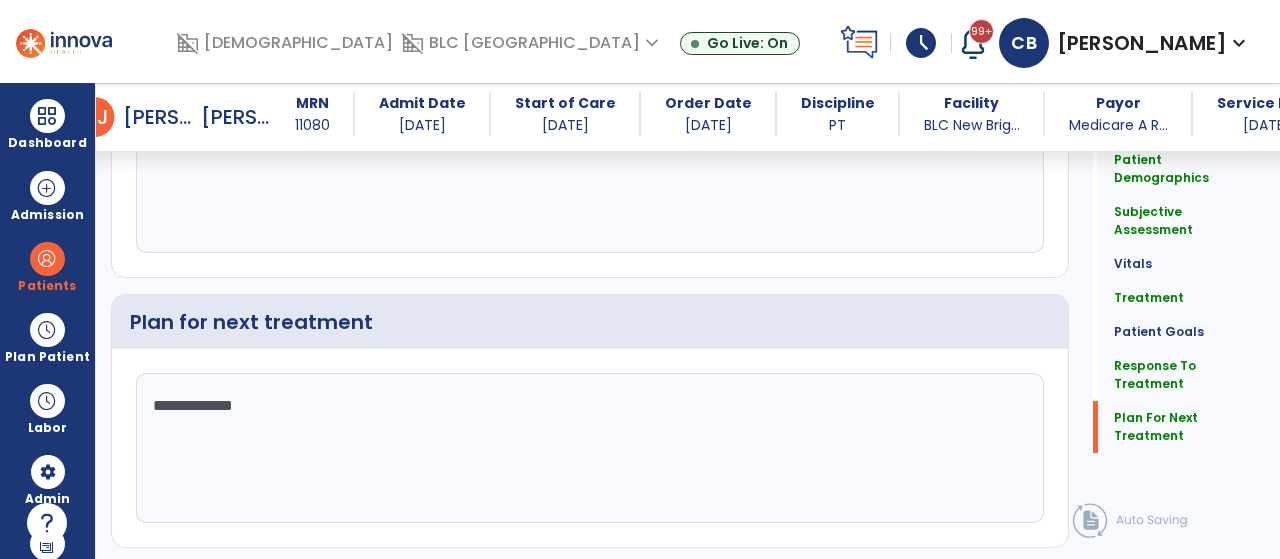 type on "**********" 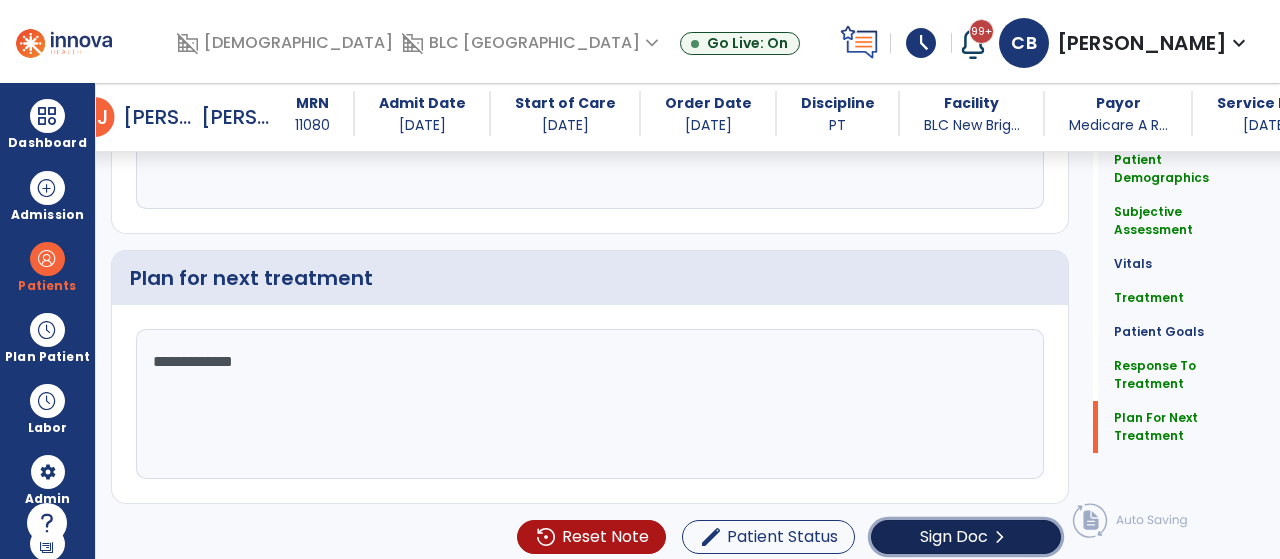 click on "Sign Doc" 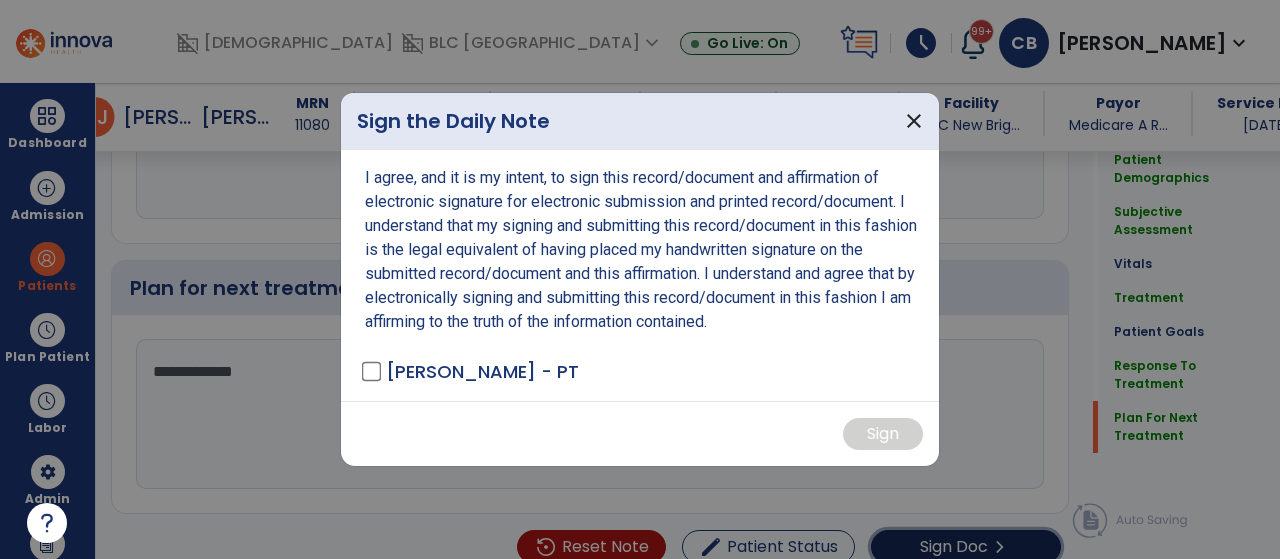 scroll, scrollTop: 2663, scrollLeft: 0, axis: vertical 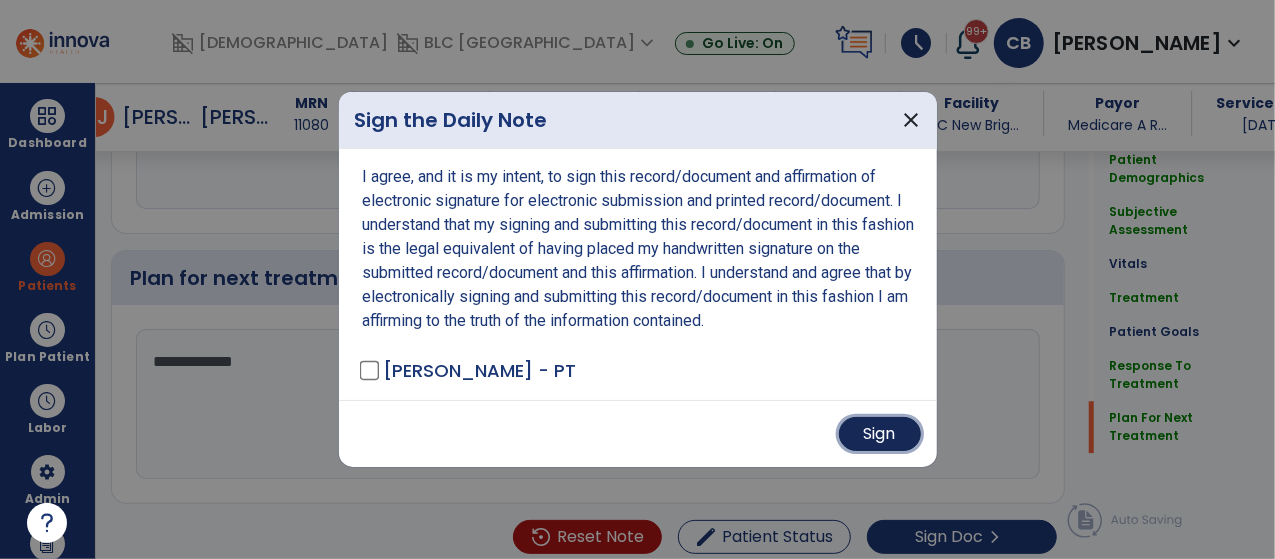 click on "Sign" at bounding box center (880, 434) 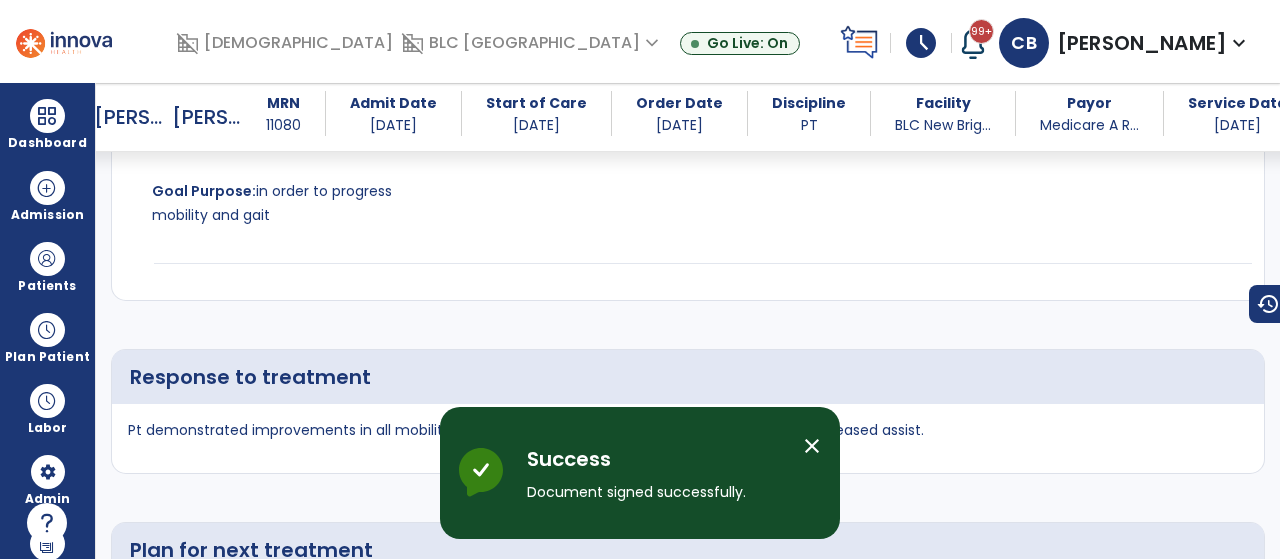 scroll, scrollTop: 4256, scrollLeft: 0, axis: vertical 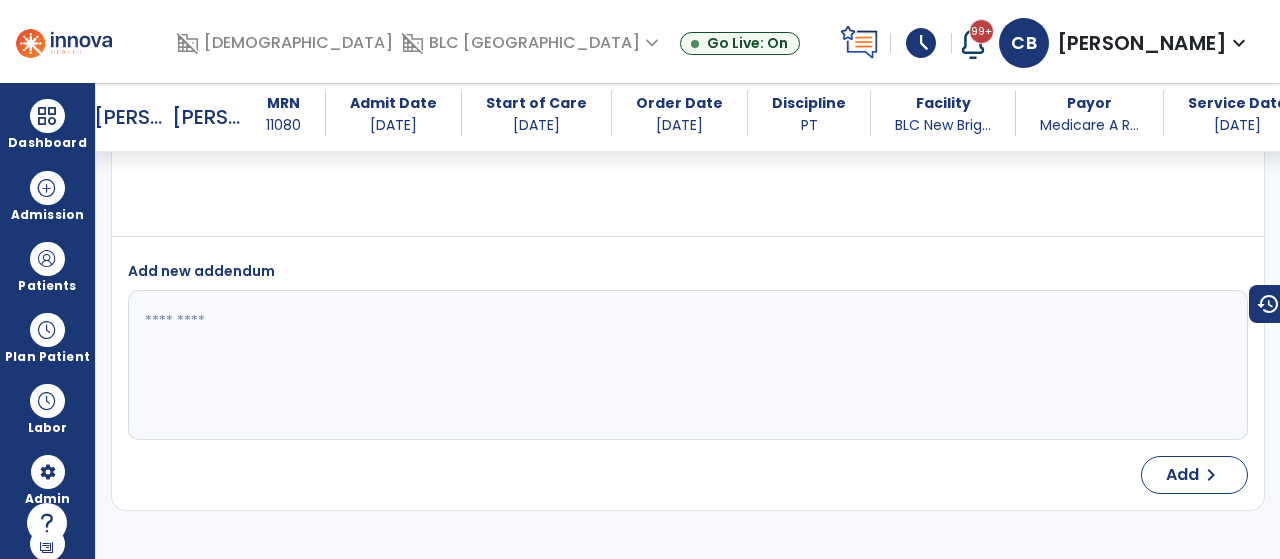 click on "schedule" at bounding box center [921, 43] 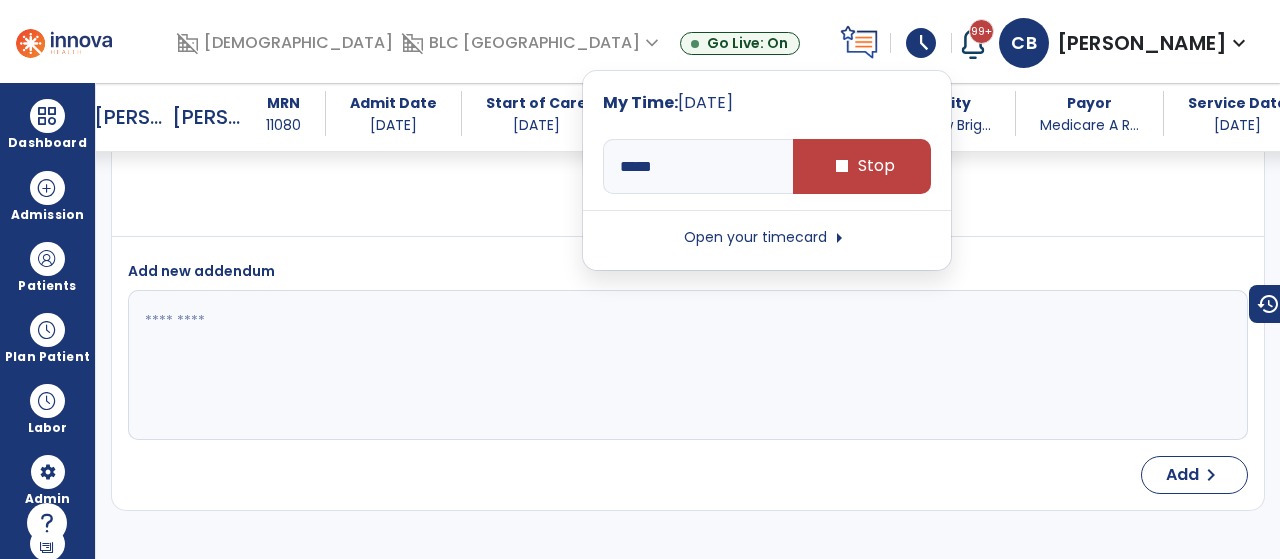 click on "Open your timecard  arrow_right" at bounding box center [767, 238] 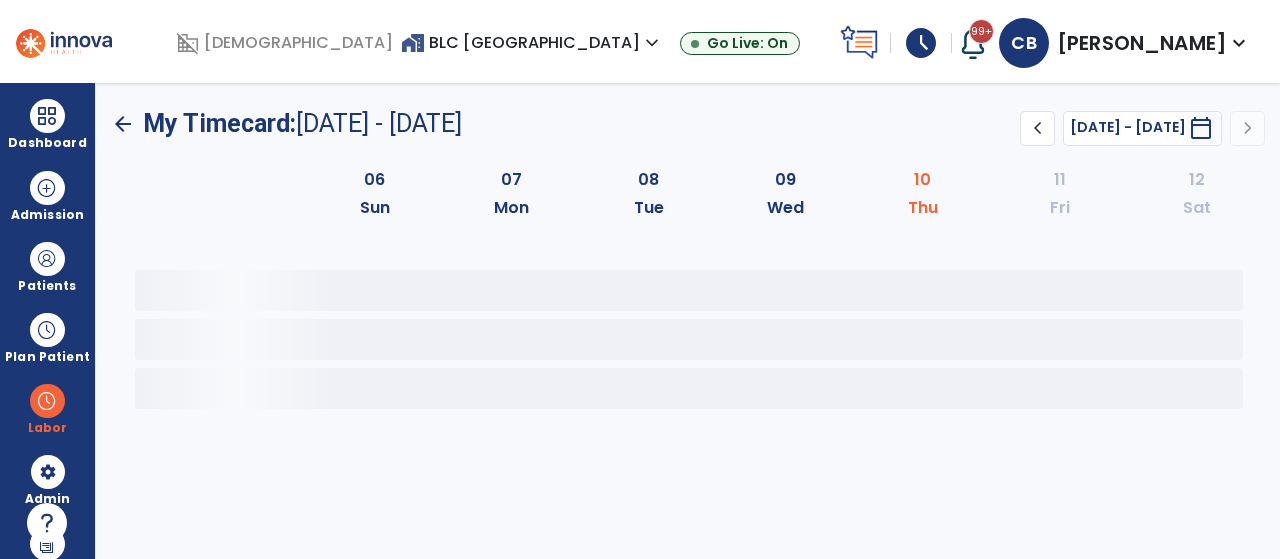 scroll, scrollTop: 0, scrollLeft: 0, axis: both 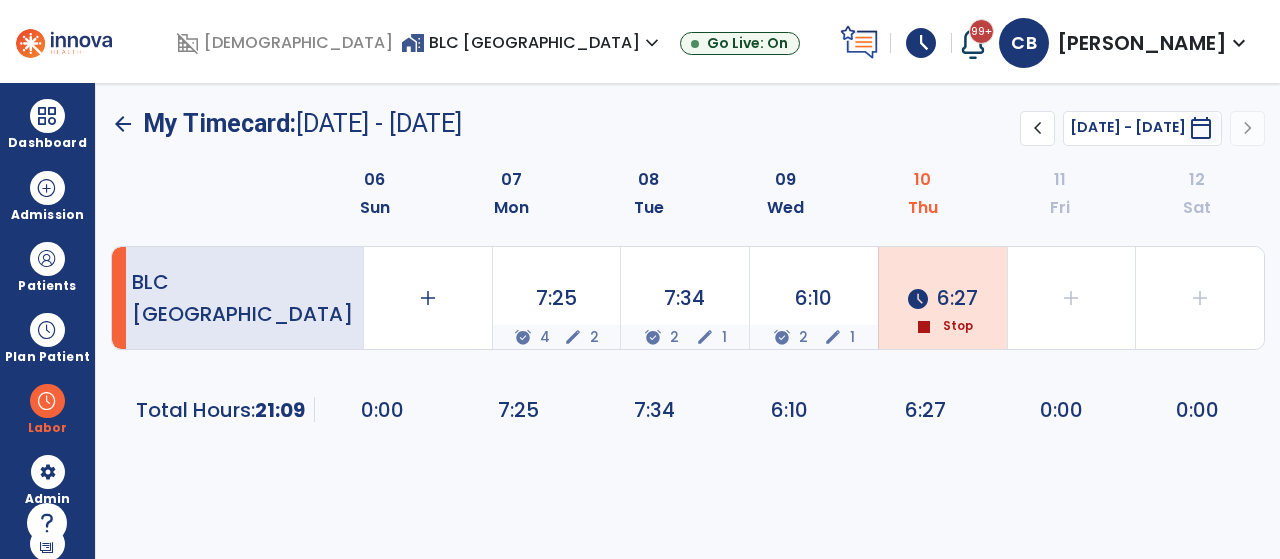 click on "schedule  6:27  stop  Stop" 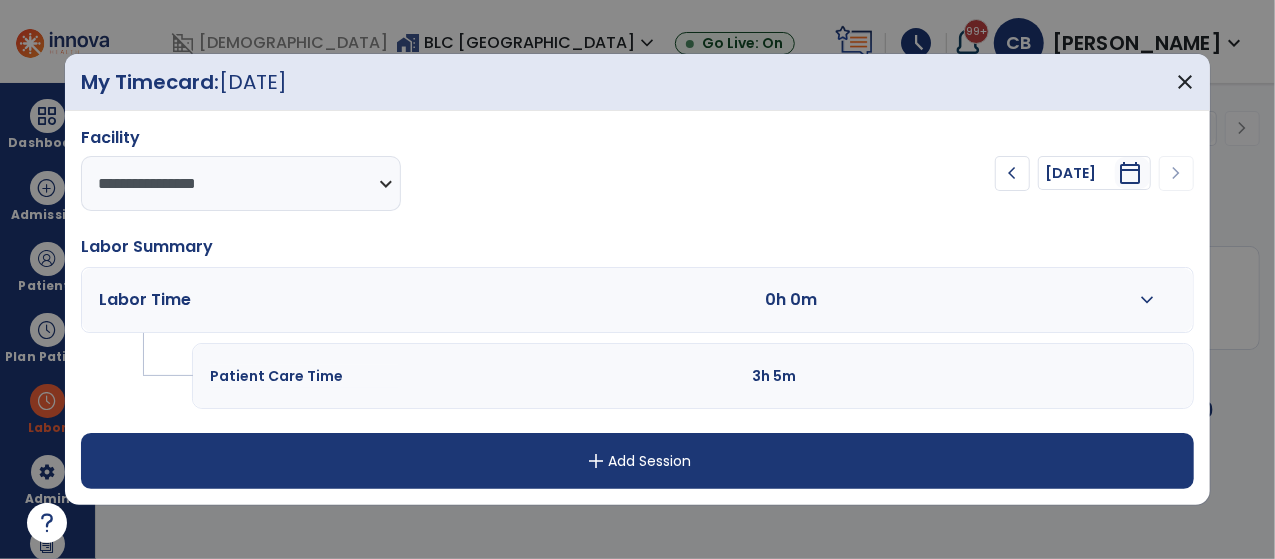 click on "add" at bounding box center [596, 461] 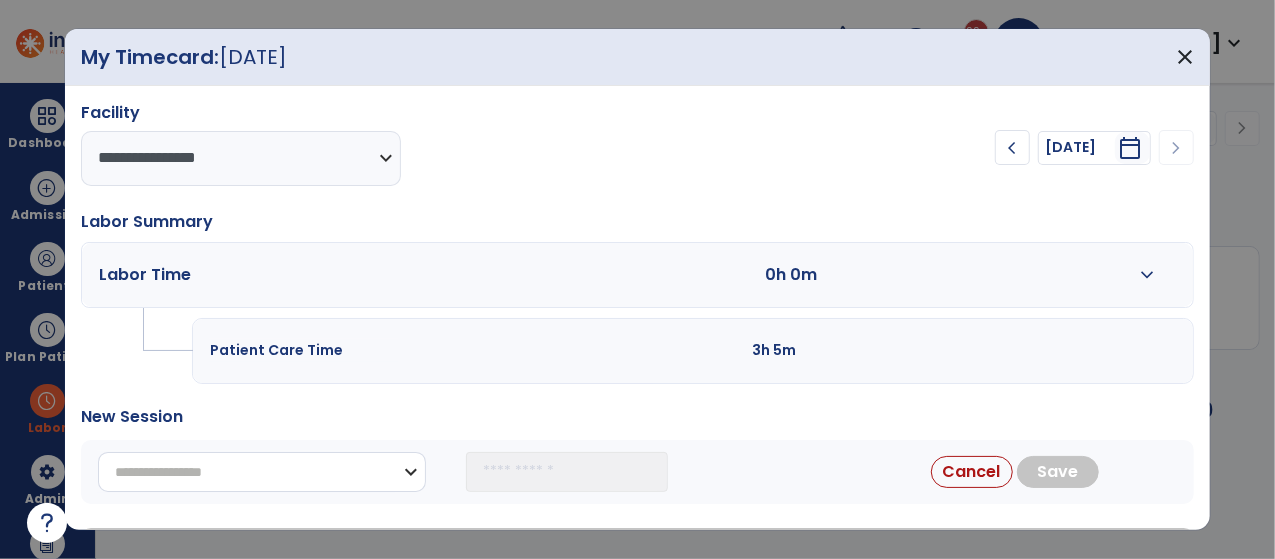 click on "**********" at bounding box center [262, 472] 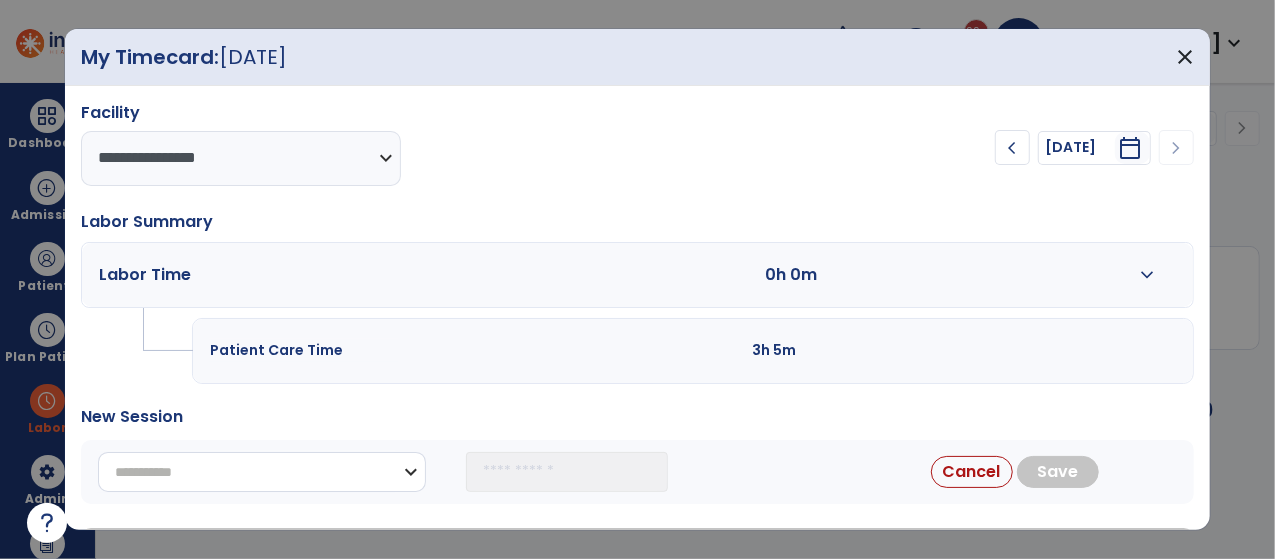 click on "**********" at bounding box center [262, 472] 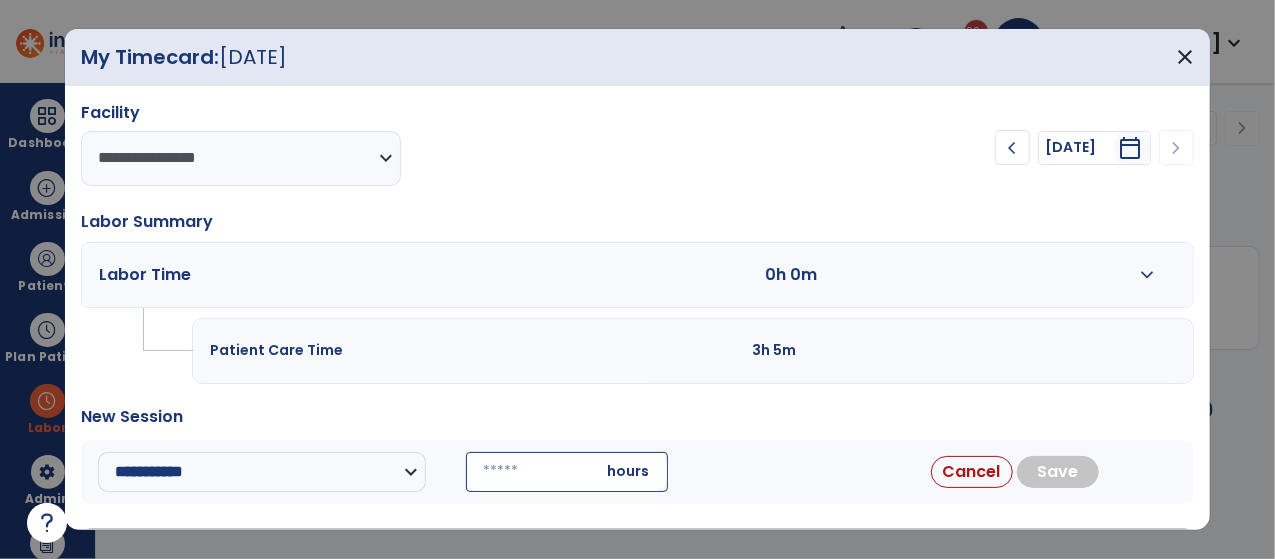 click at bounding box center [567, 472] 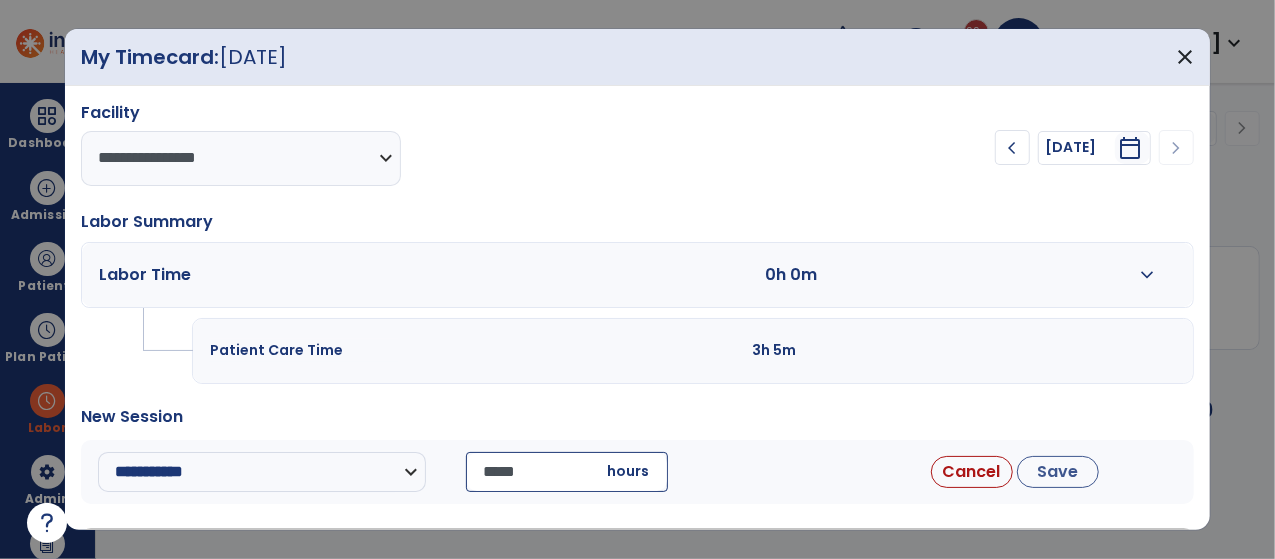type on "*****" 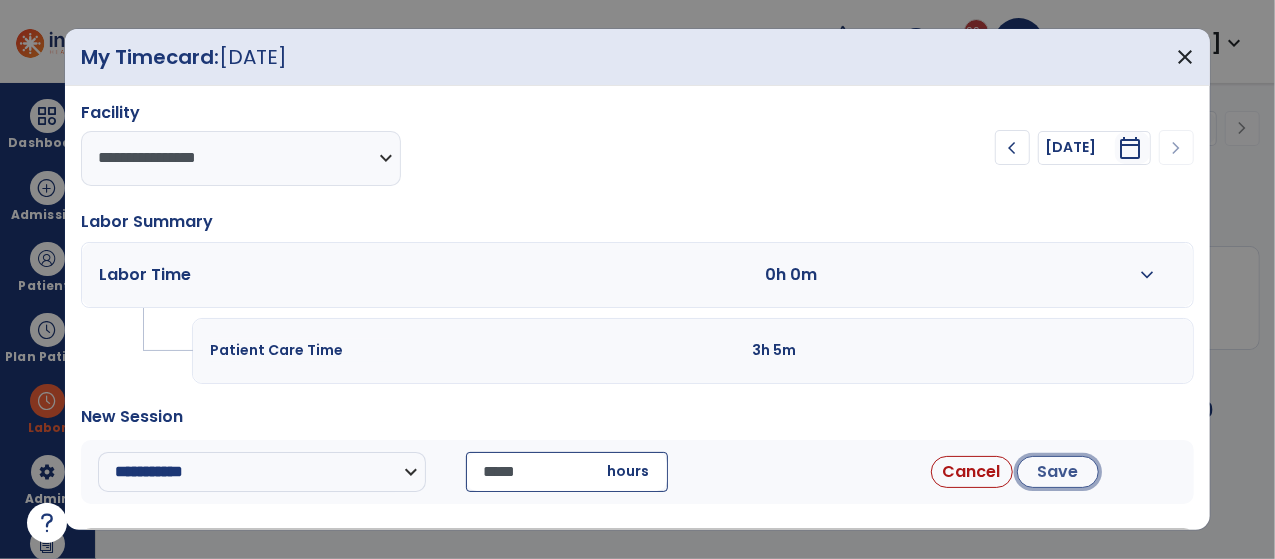 click on "Save" at bounding box center (1058, 472) 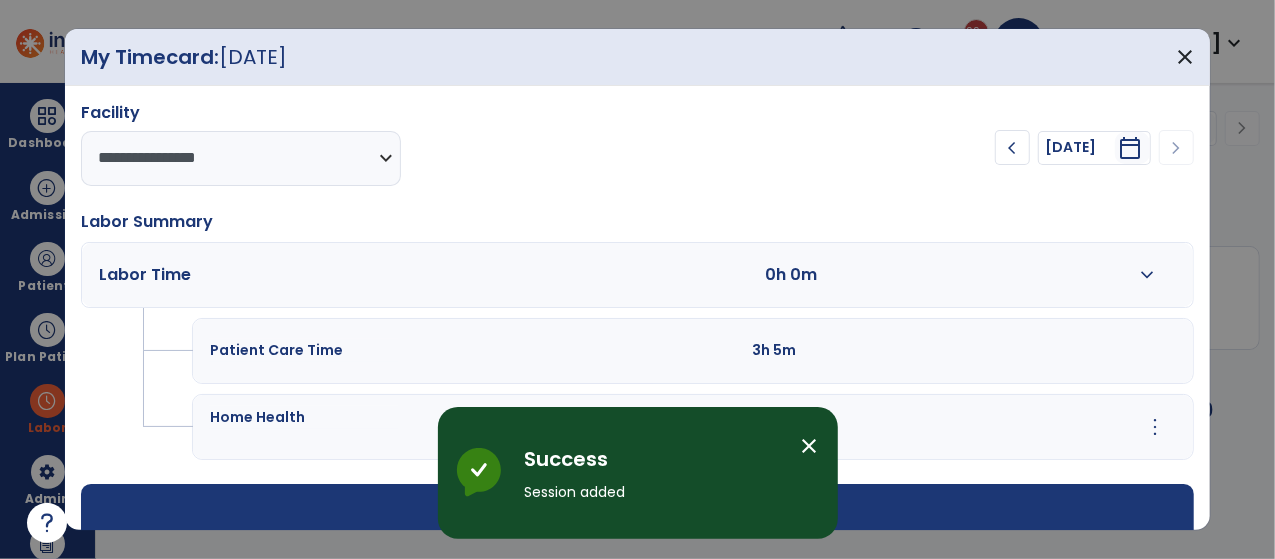 click on "close" at bounding box center (810, 446) 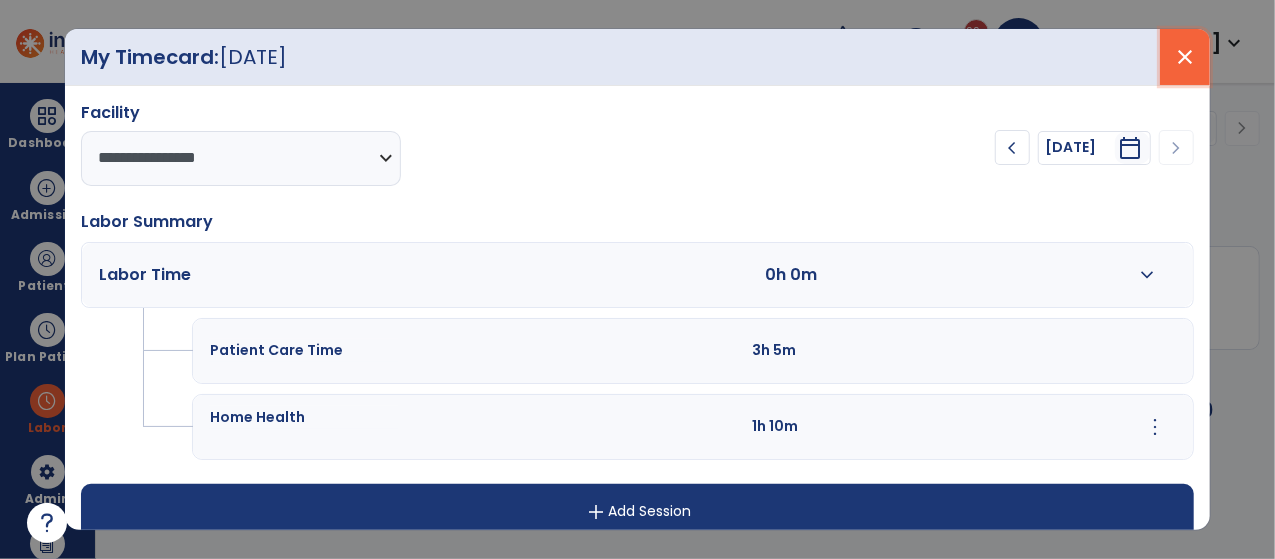click on "close" at bounding box center [1185, 57] 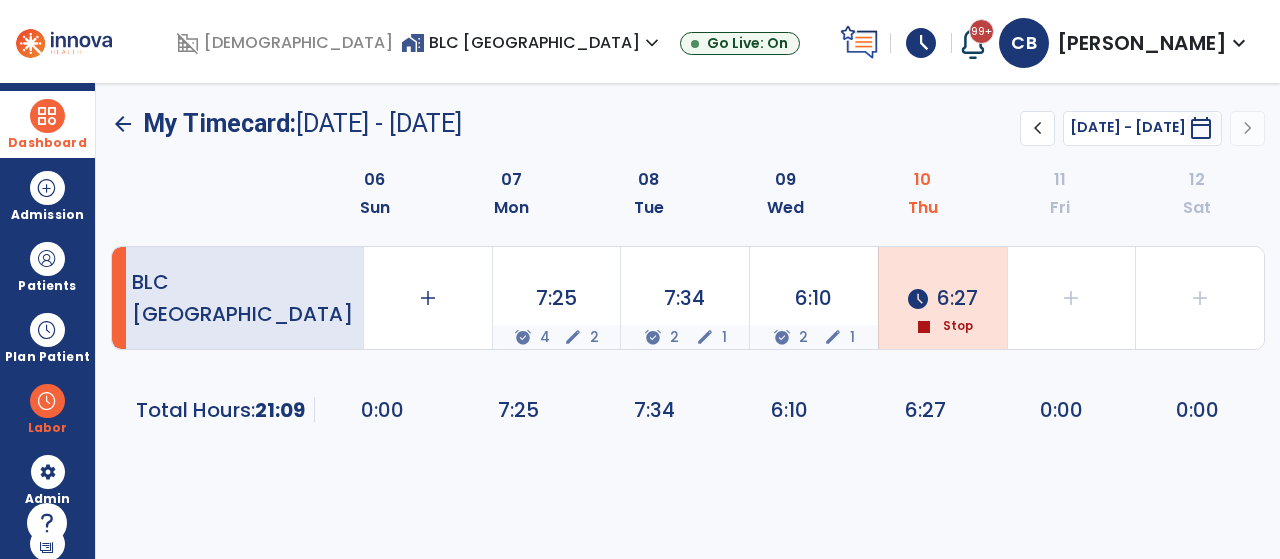 click at bounding box center [47, 116] 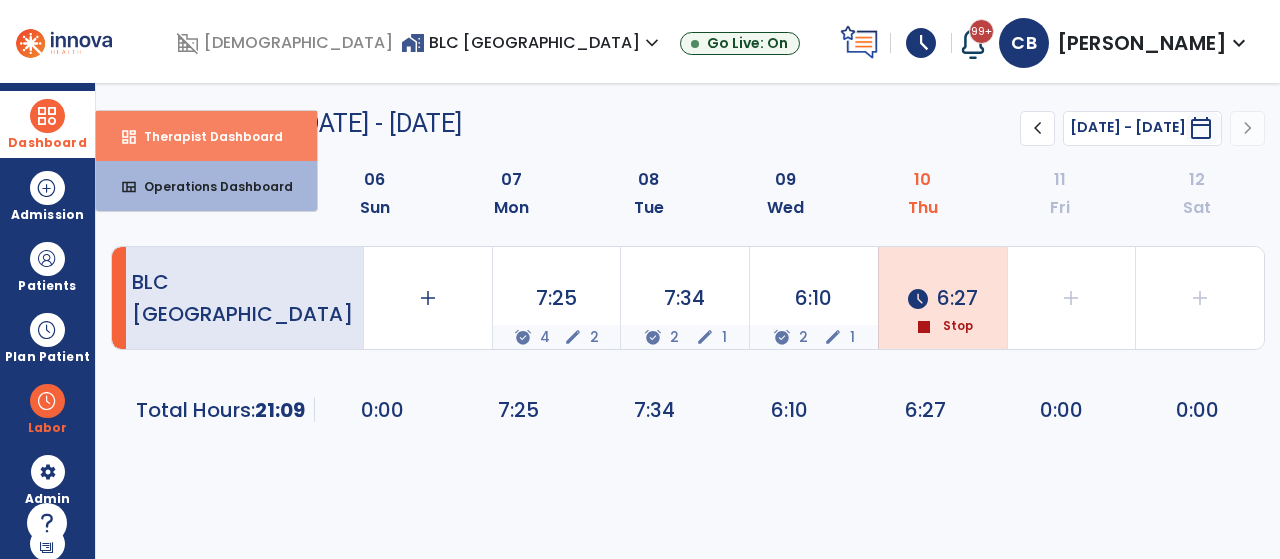 click on "dashboard  Therapist Dashboard" at bounding box center (206, 136) 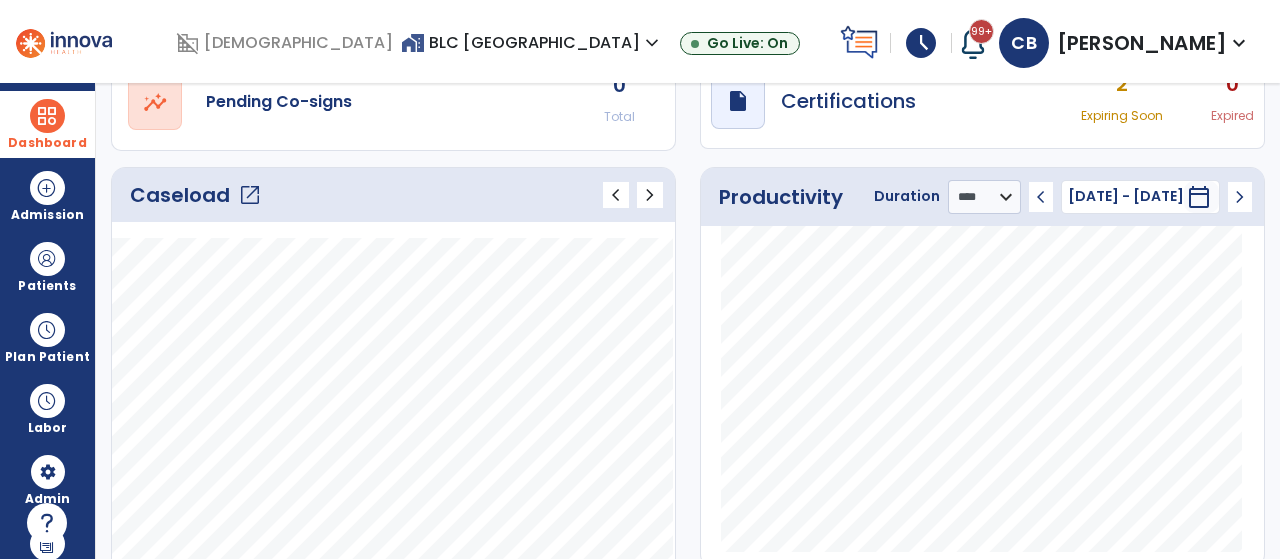 scroll, scrollTop: 200, scrollLeft: 0, axis: vertical 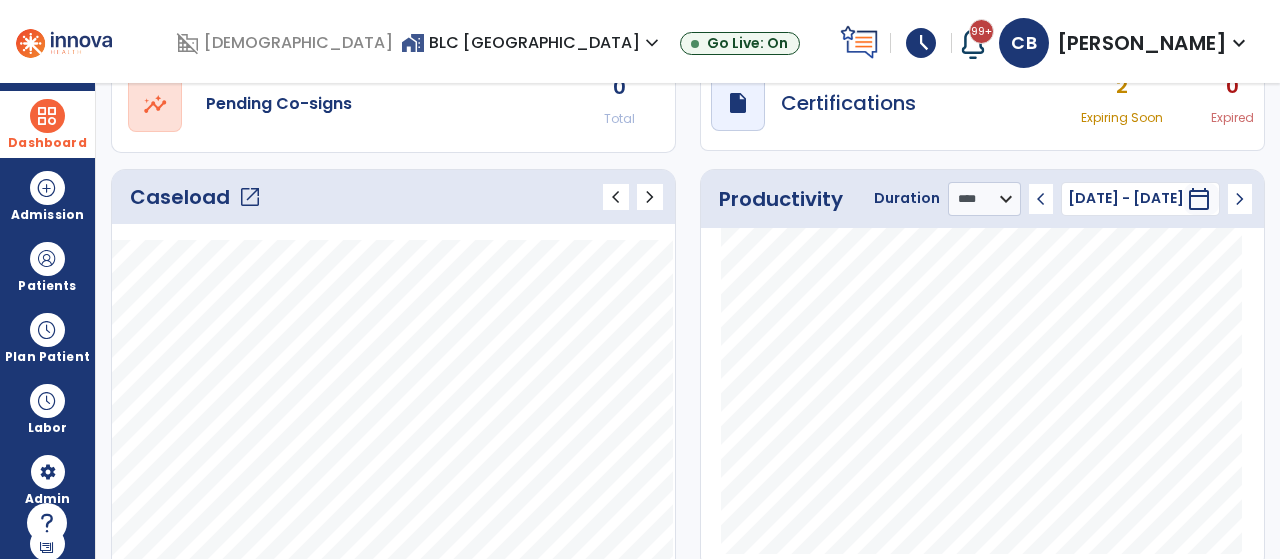 click on "open_in_new" 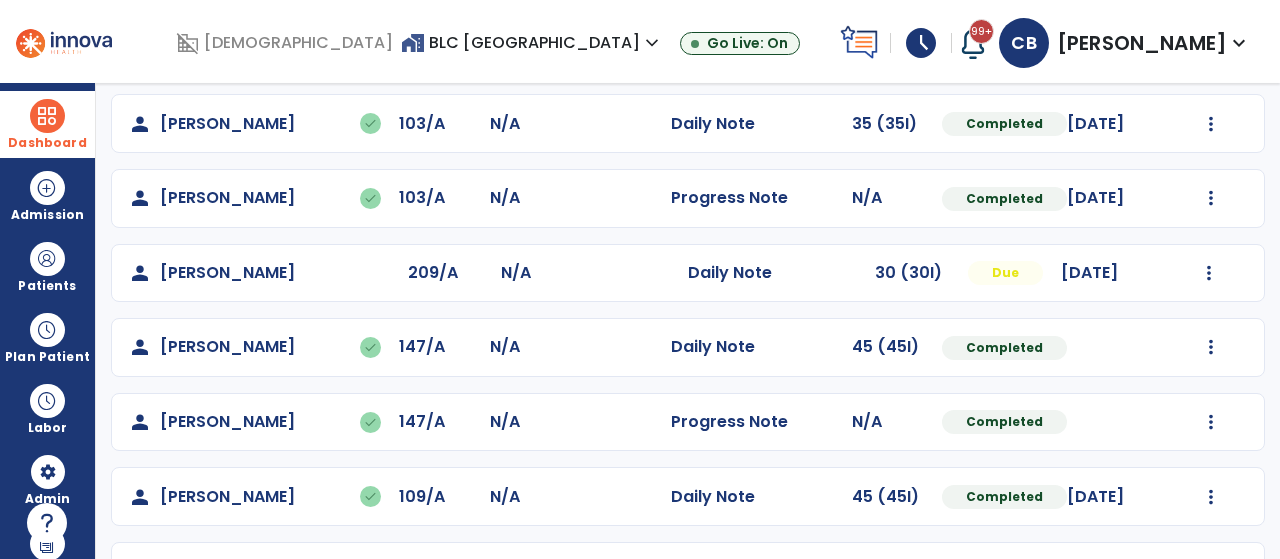 scroll, scrollTop: 547, scrollLeft: 0, axis: vertical 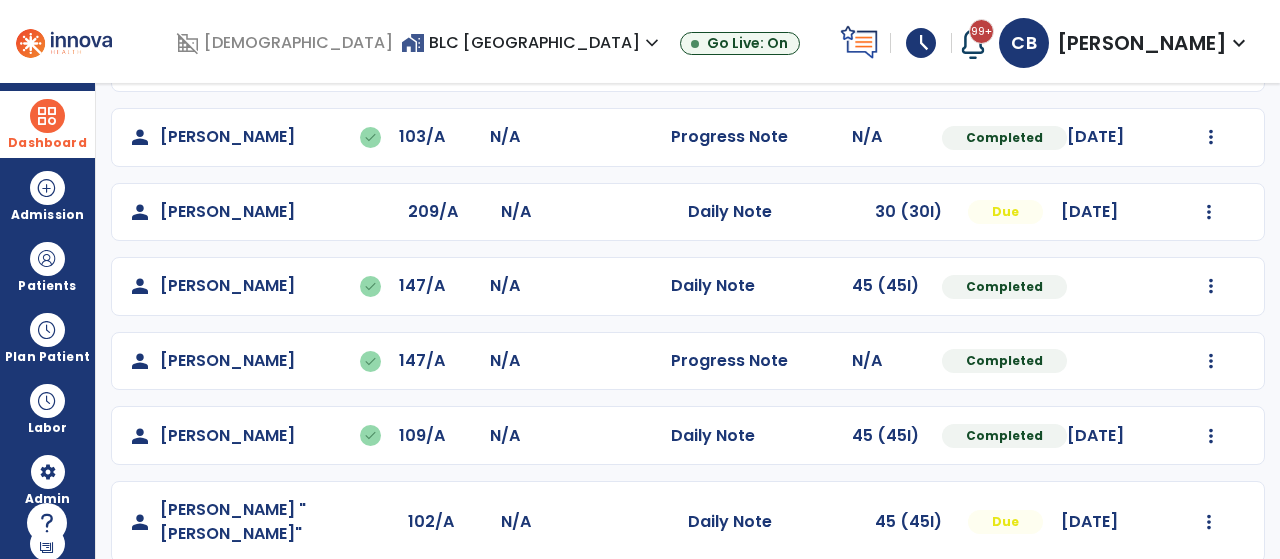 click on "Mark Visit As Complete   Reset Note   Open Document   G + C Mins" 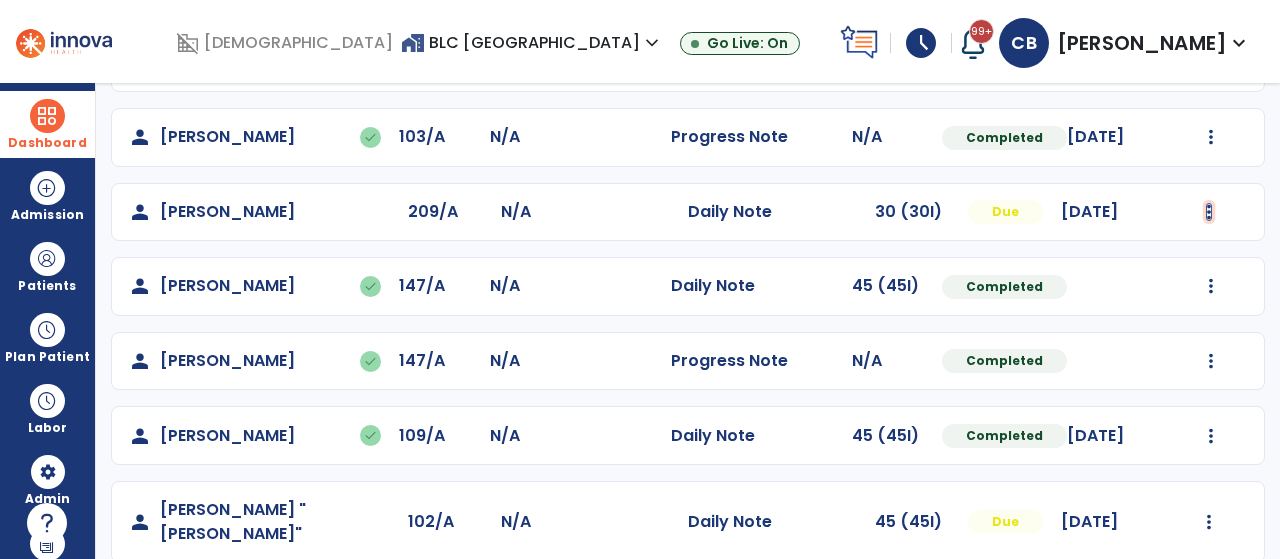 click at bounding box center [1211, -161] 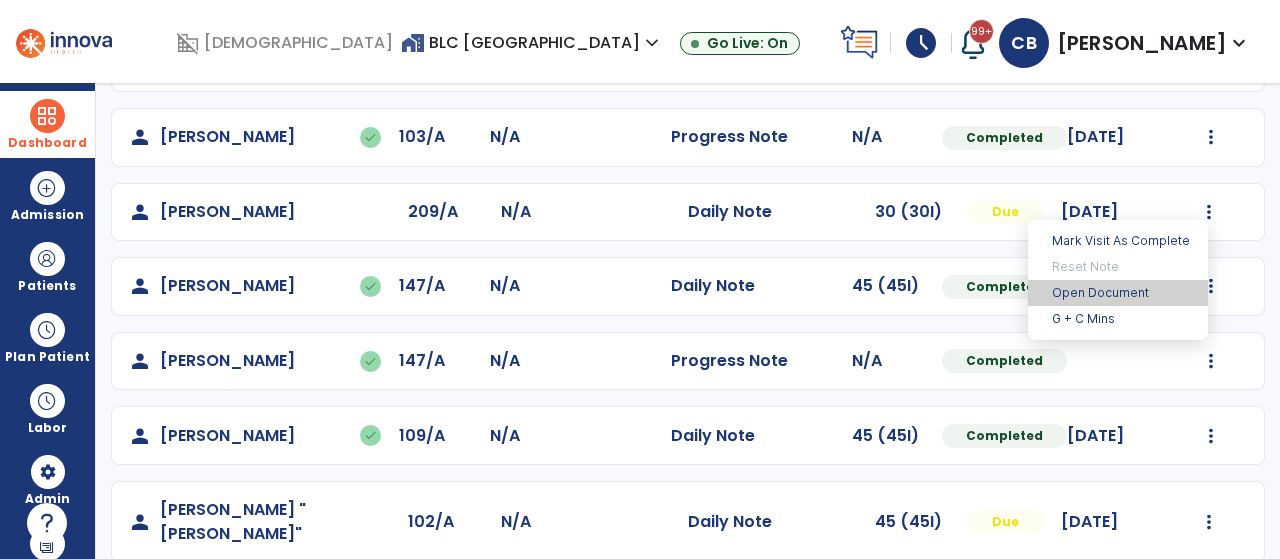 click on "Open Document" at bounding box center [1118, 293] 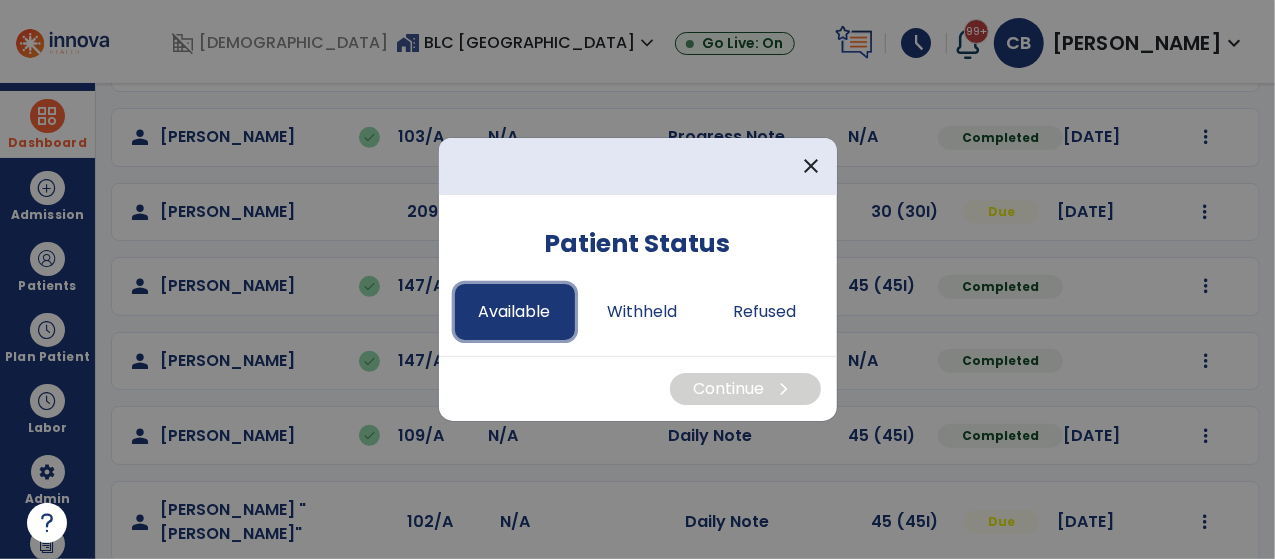 click on "Available" at bounding box center (515, 312) 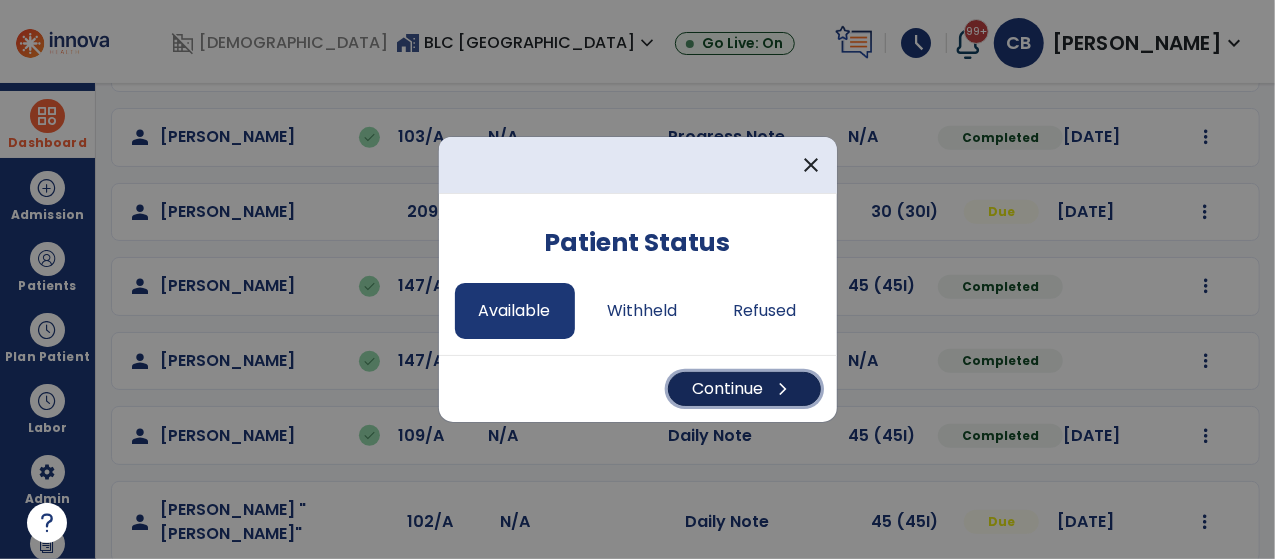 click on "Continue   chevron_right" at bounding box center [744, 389] 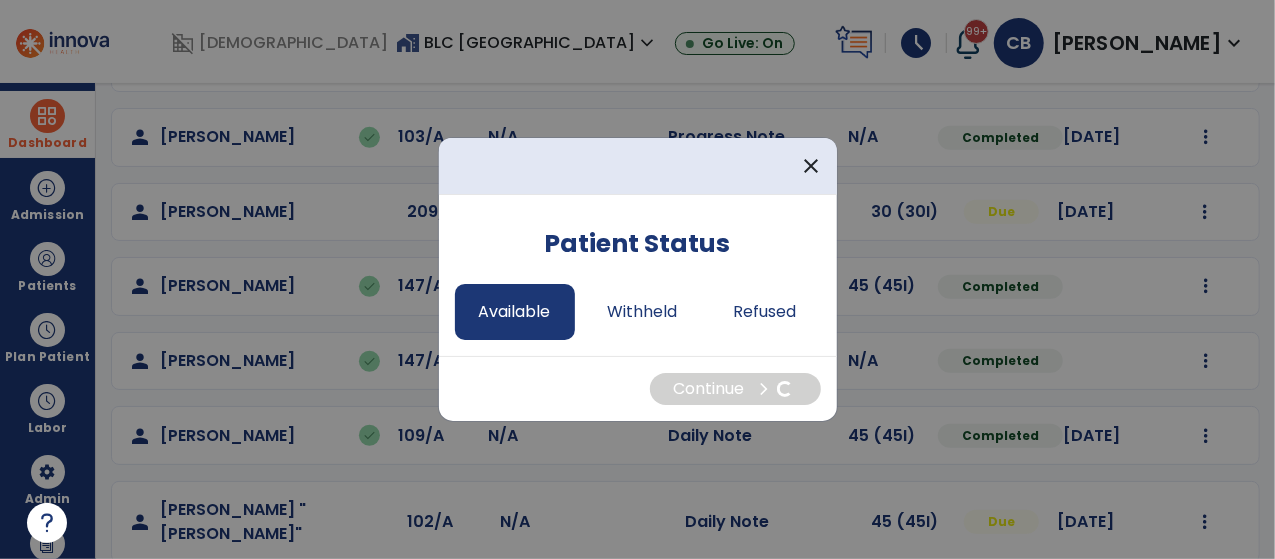 select on "*" 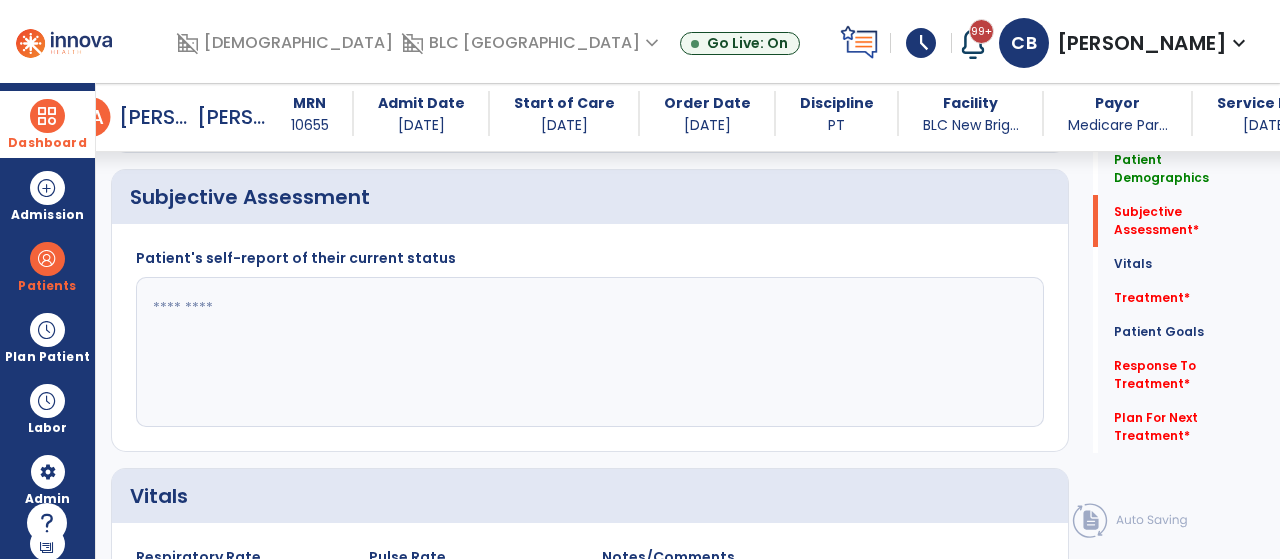 scroll, scrollTop: 400, scrollLeft: 0, axis: vertical 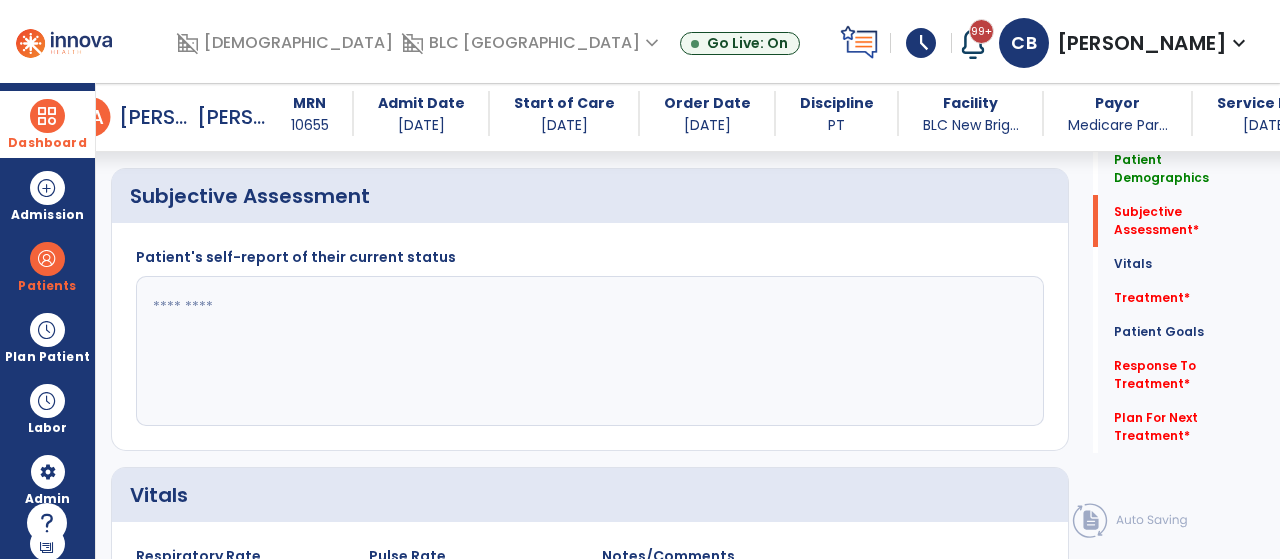 click 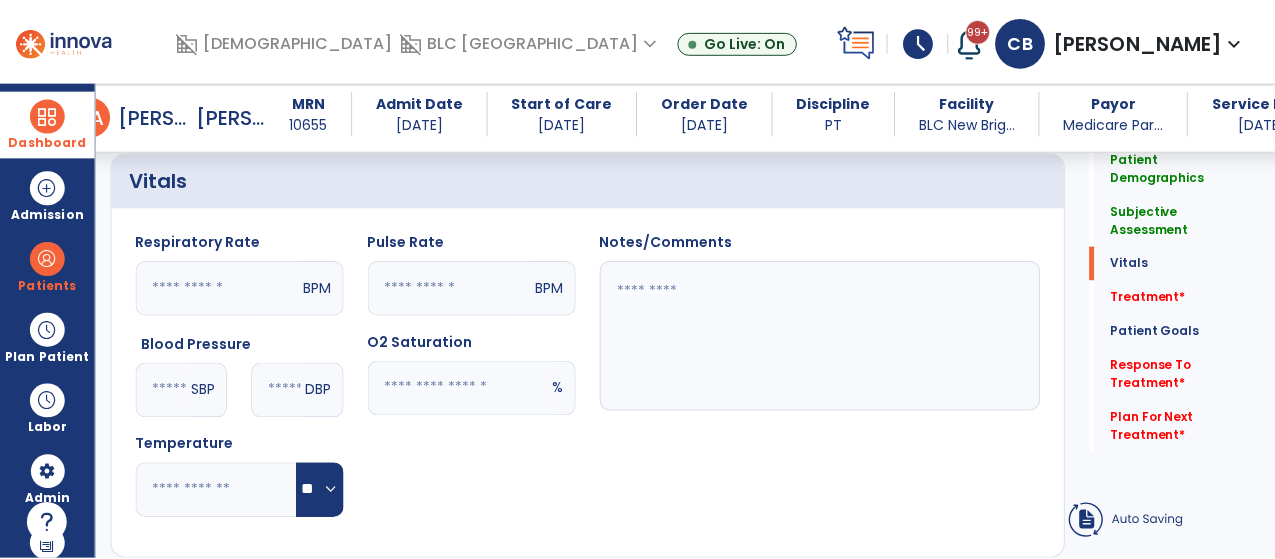 scroll, scrollTop: 1000, scrollLeft: 0, axis: vertical 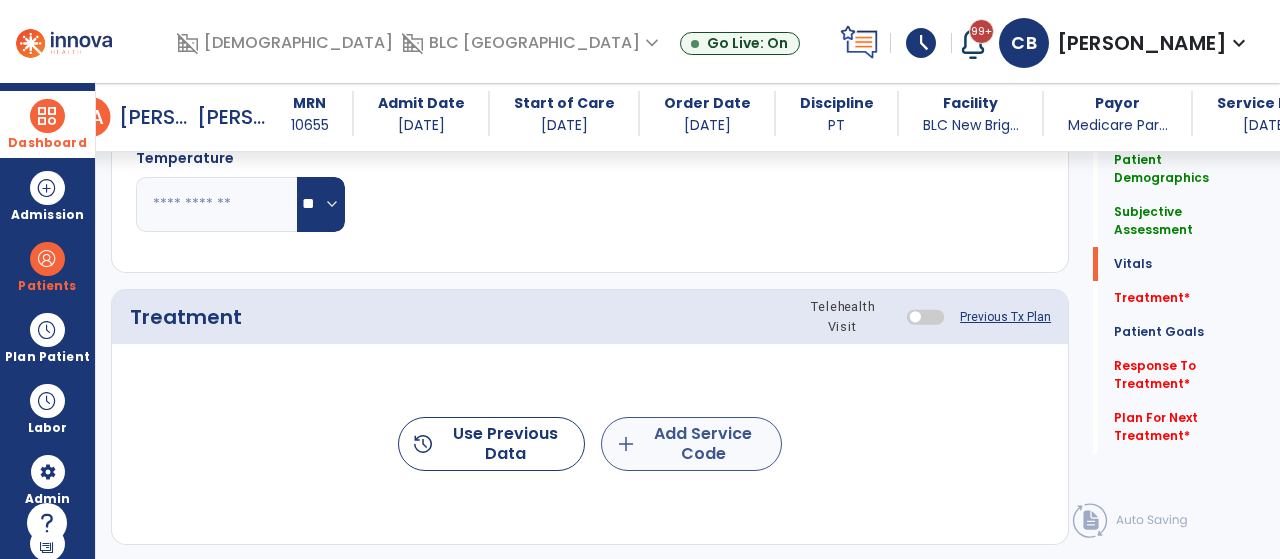 type on "**********" 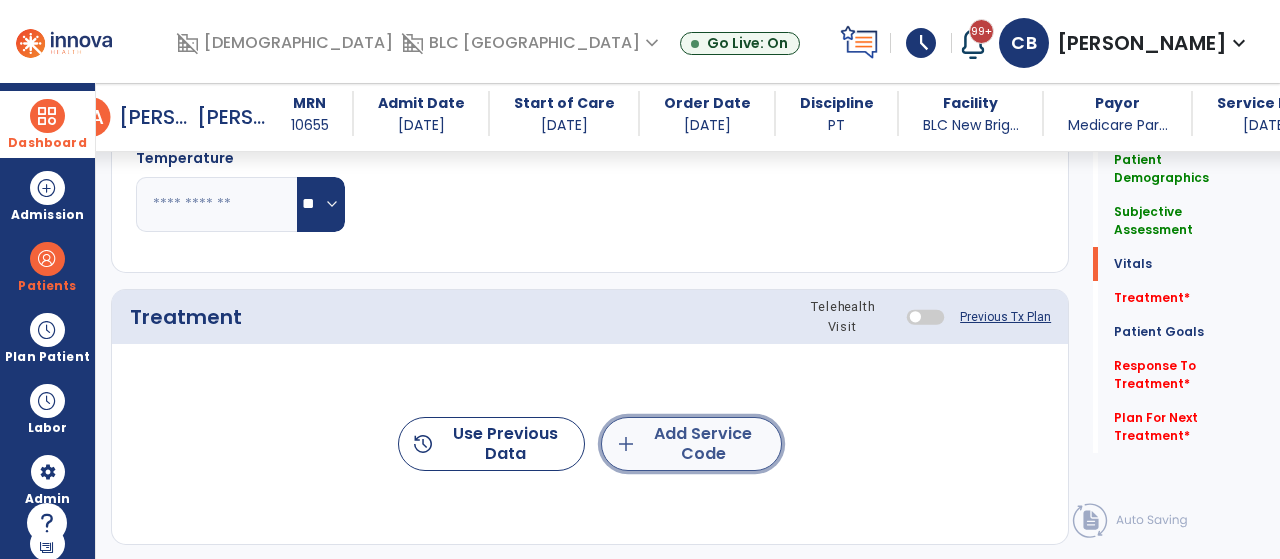 click on "add  Add Service Code" 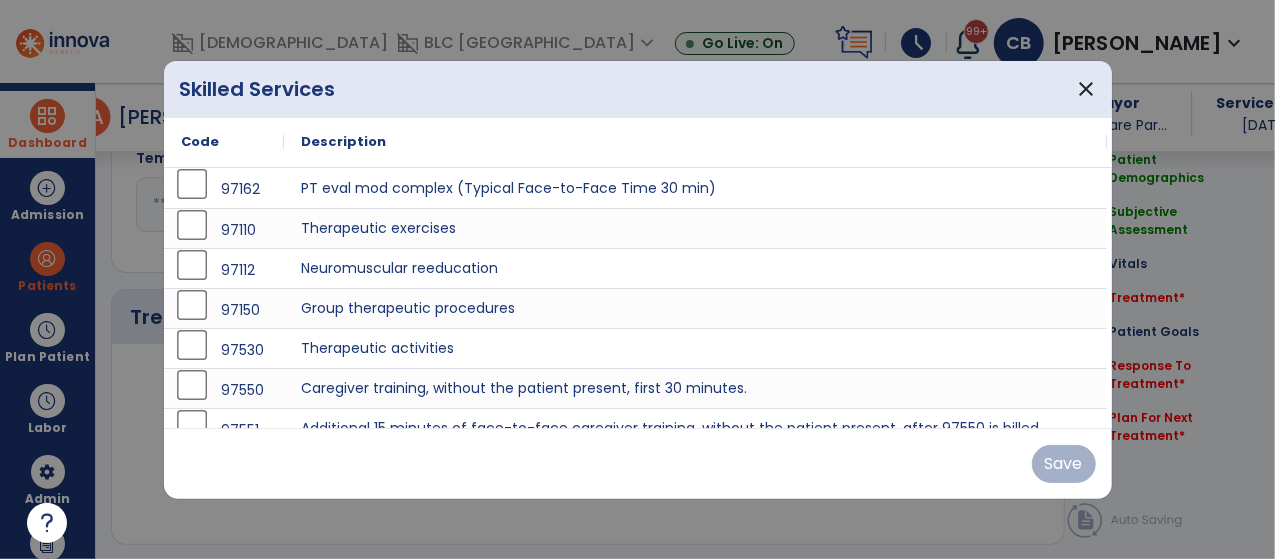 scroll, scrollTop: 1000, scrollLeft: 0, axis: vertical 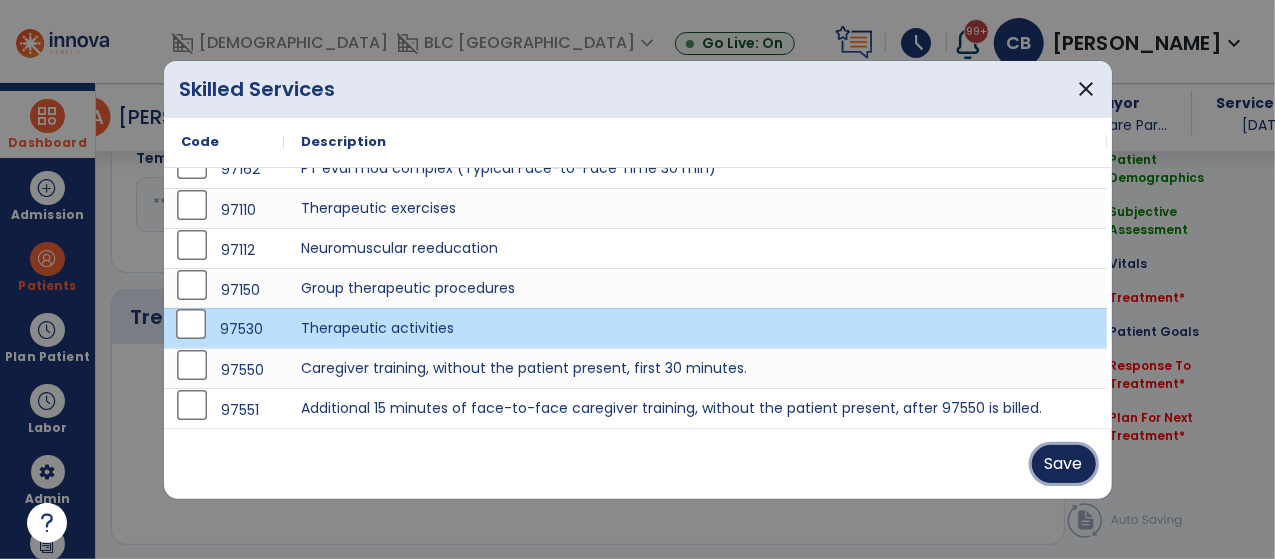 click on "Save" at bounding box center [1064, 464] 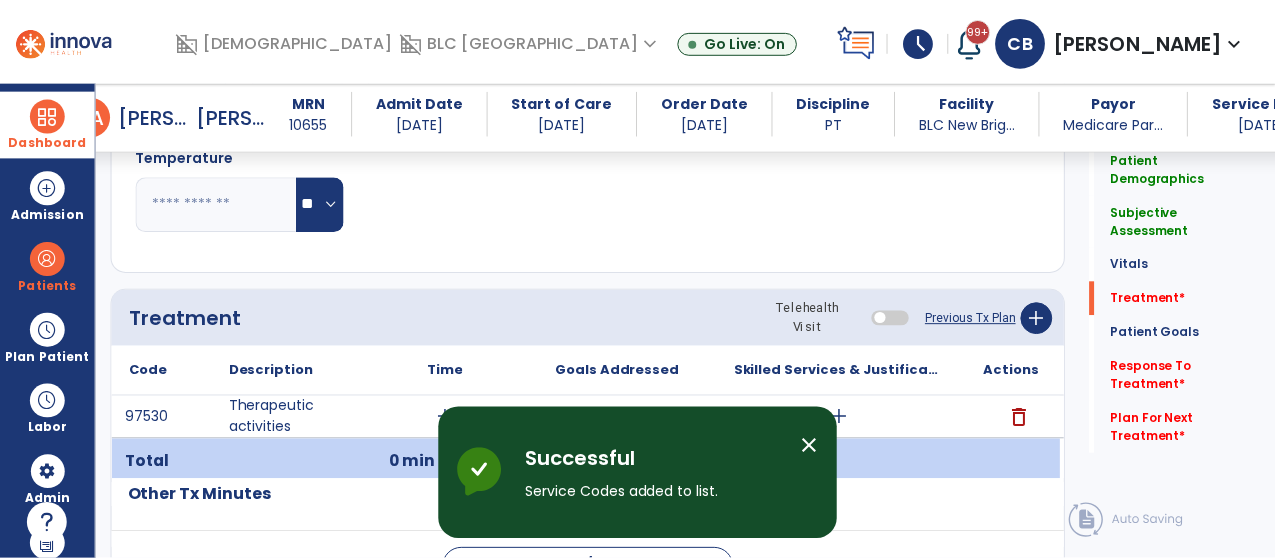 scroll, scrollTop: 1130, scrollLeft: 0, axis: vertical 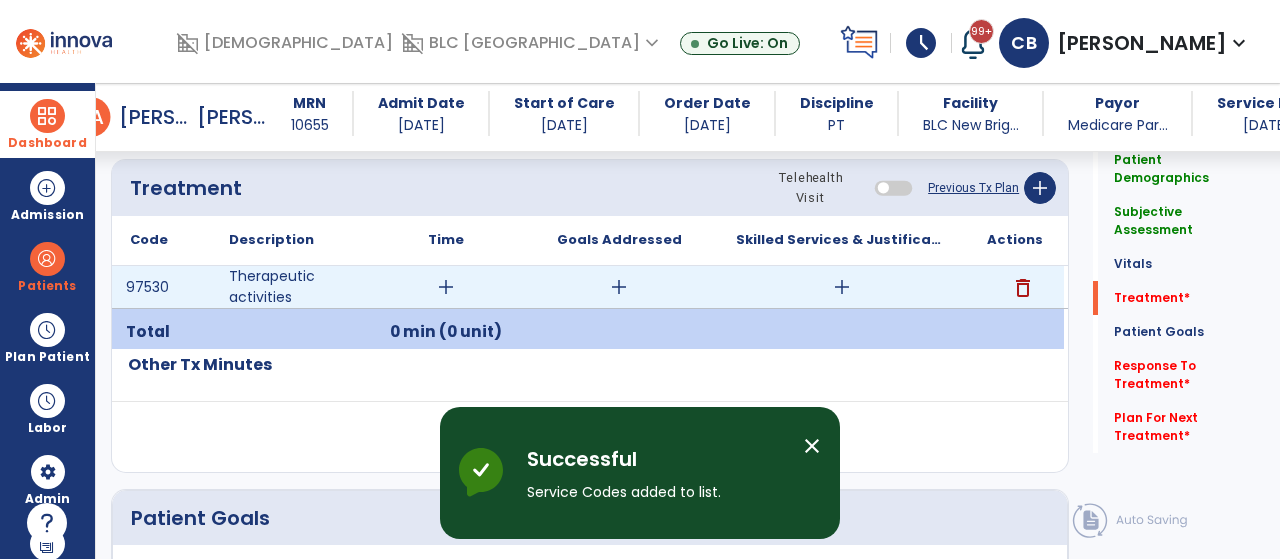 click on "add" at bounding box center [446, 287] 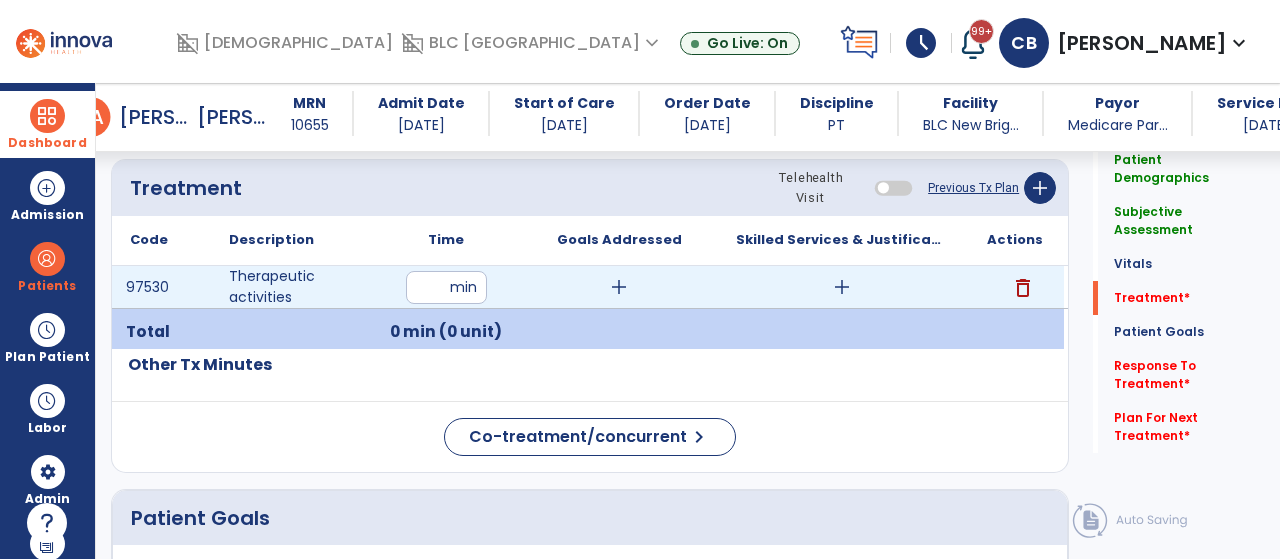 type on "**" 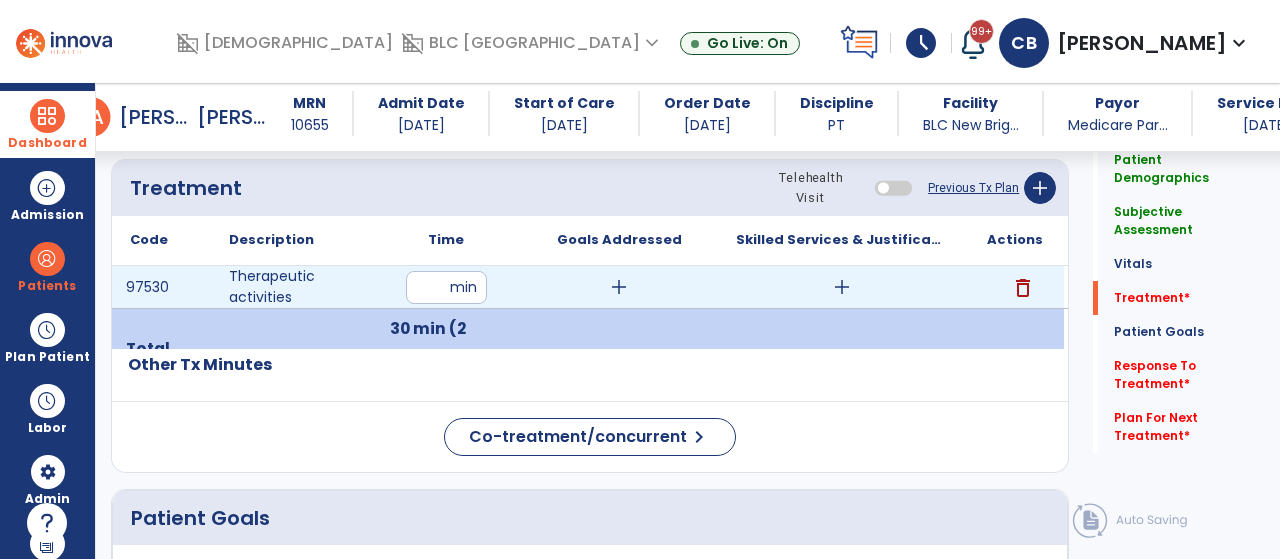 click on "add" at bounding box center [842, 287] 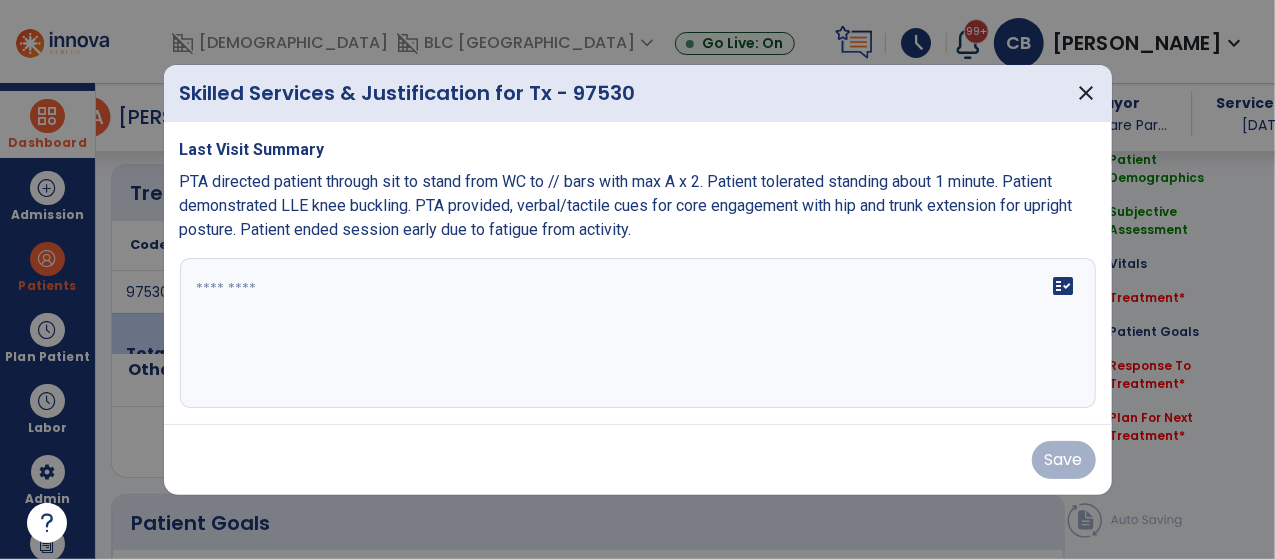 scroll, scrollTop: 1130, scrollLeft: 0, axis: vertical 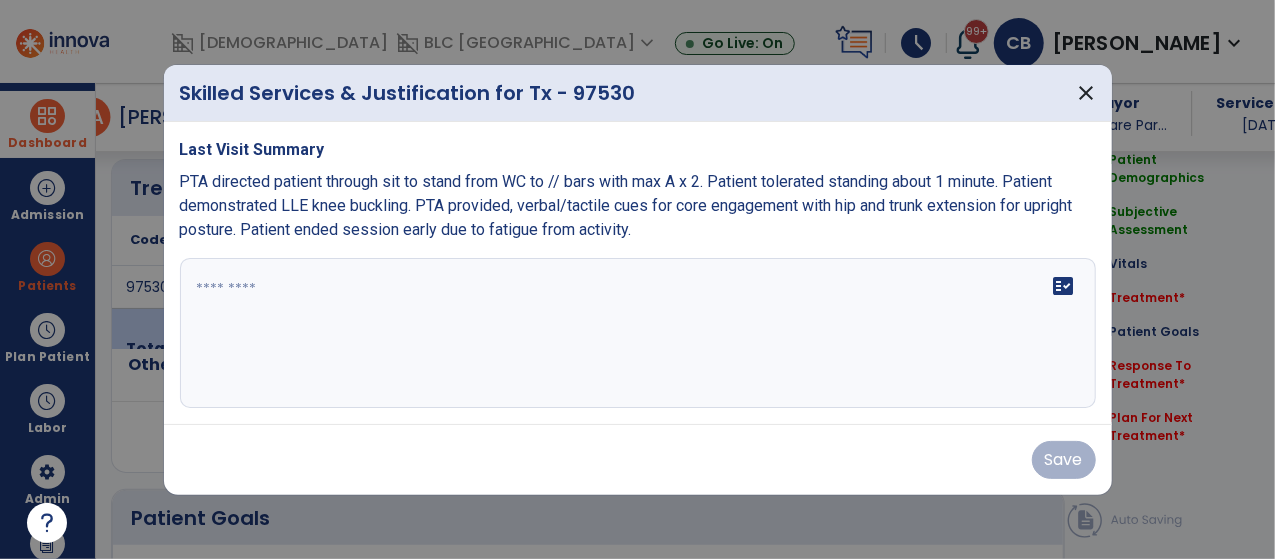 click on "fact_check" at bounding box center [638, 333] 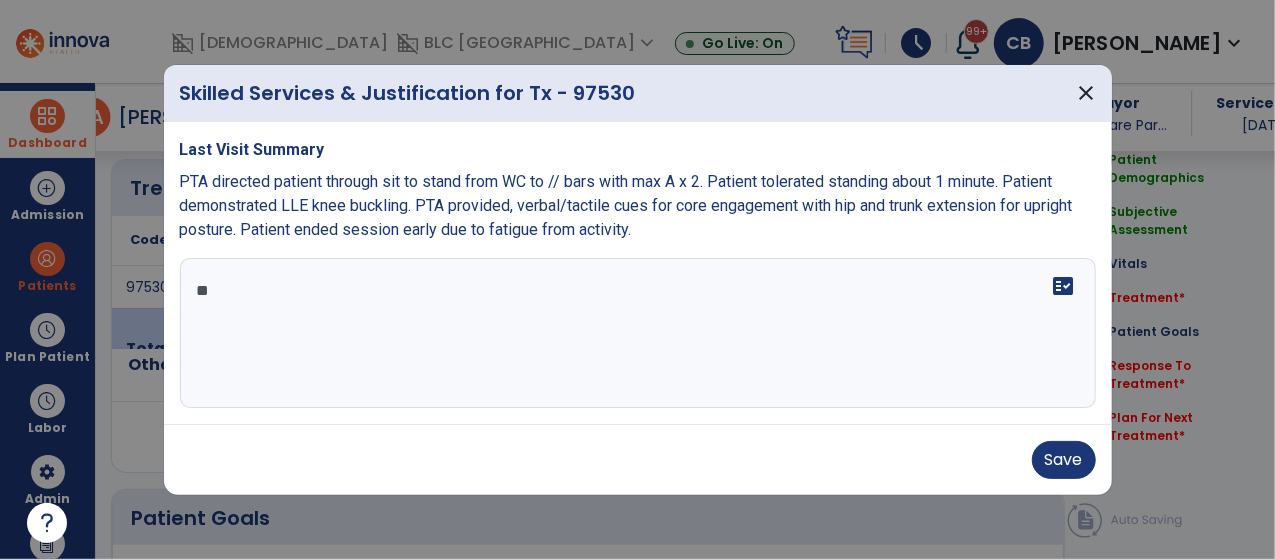 type on "*" 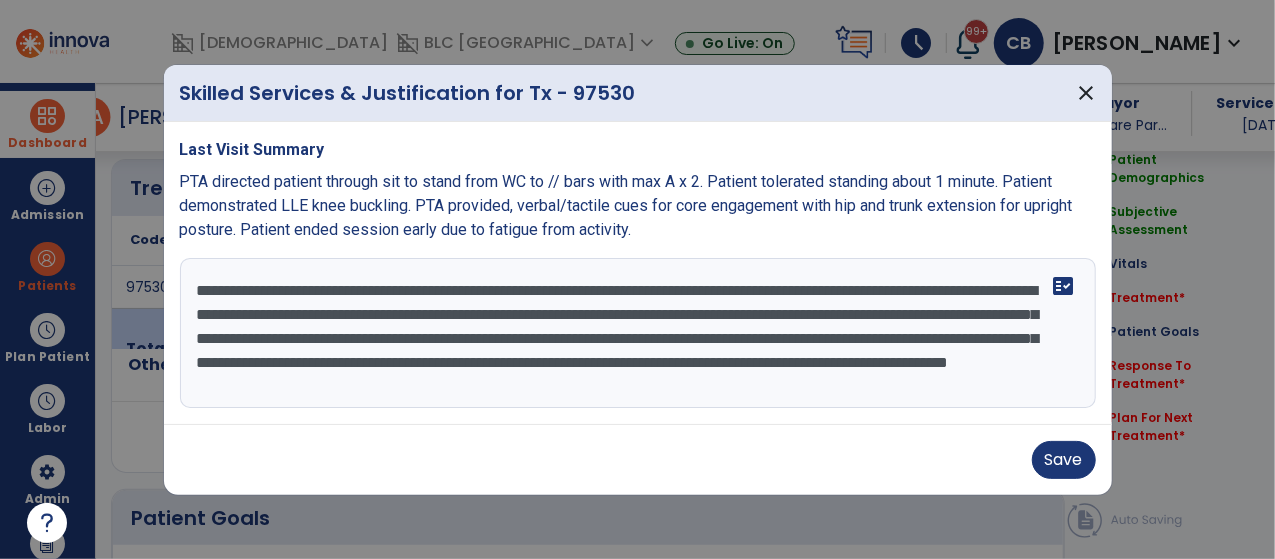 scroll, scrollTop: 14, scrollLeft: 0, axis: vertical 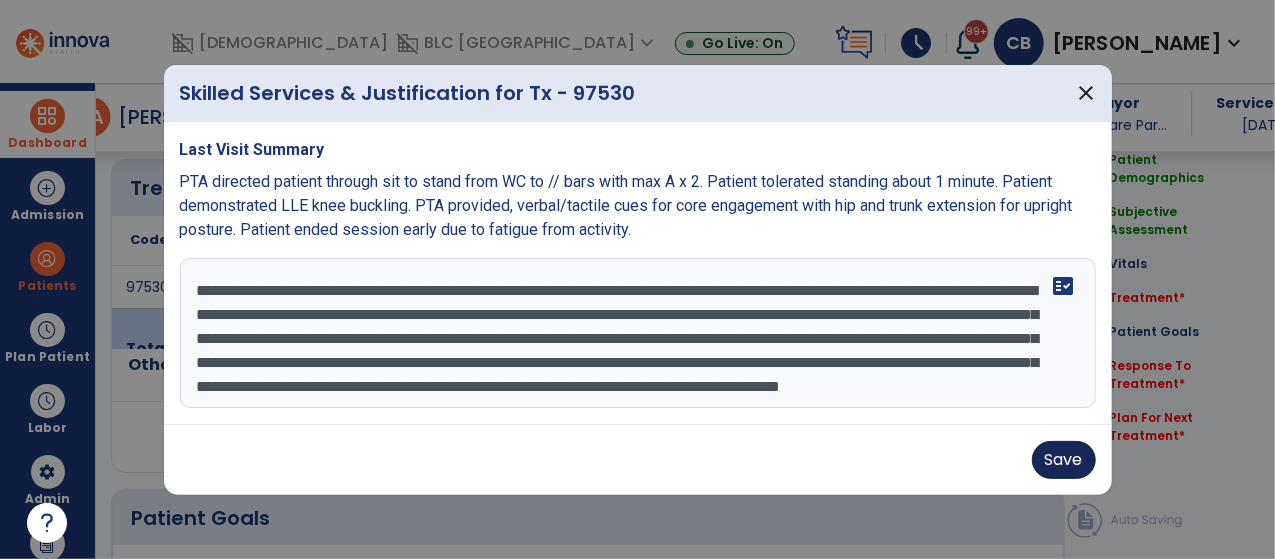 type on "**********" 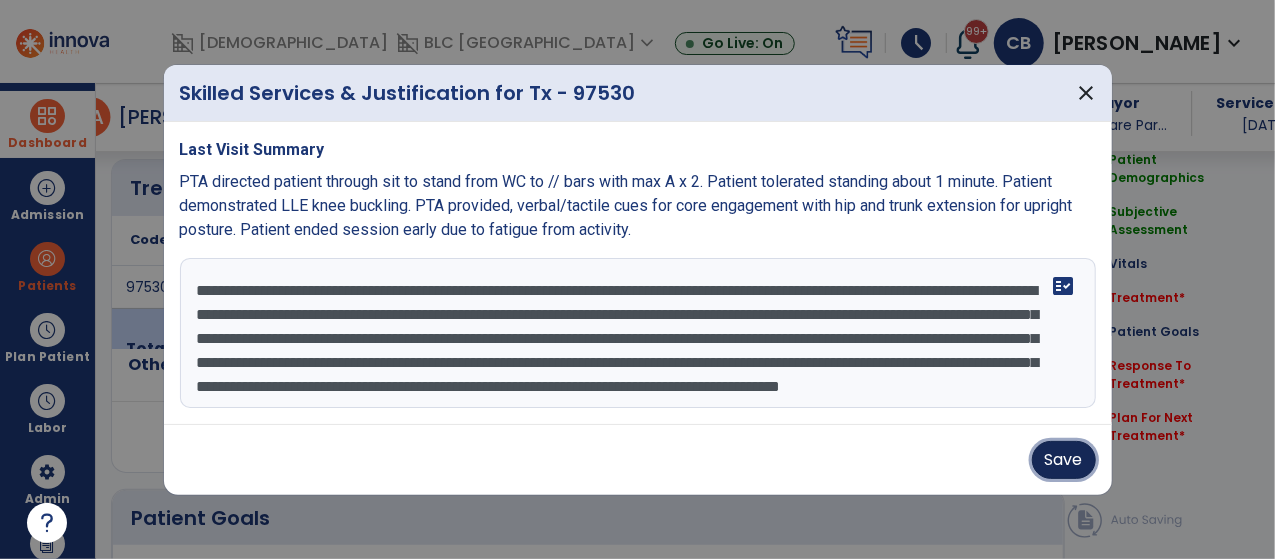 click on "Save" at bounding box center (1064, 460) 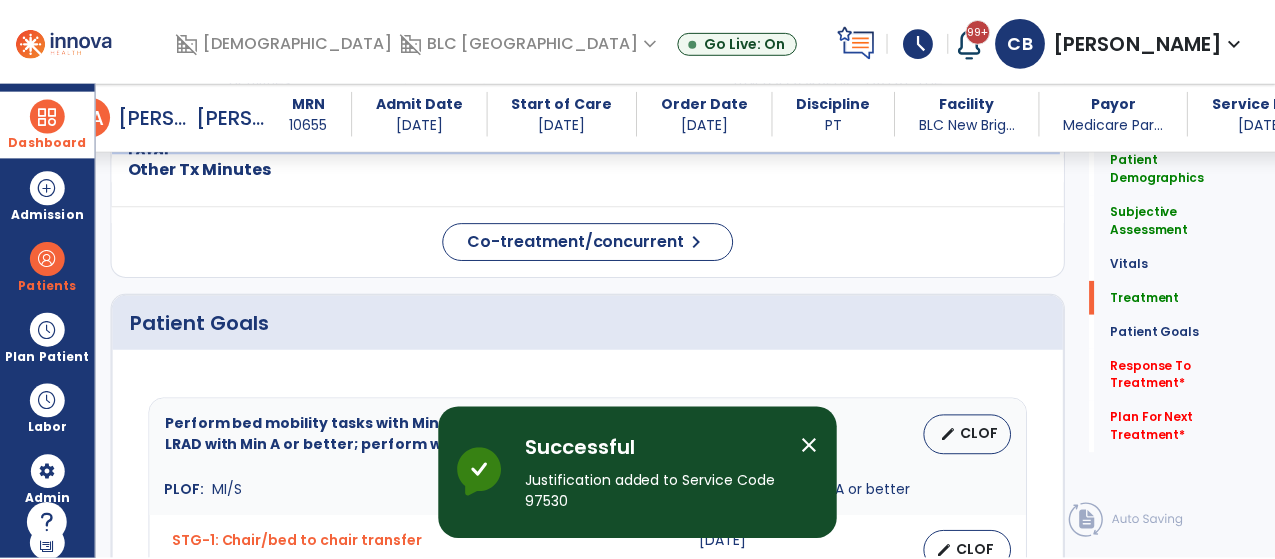 scroll, scrollTop: 1368, scrollLeft: 0, axis: vertical 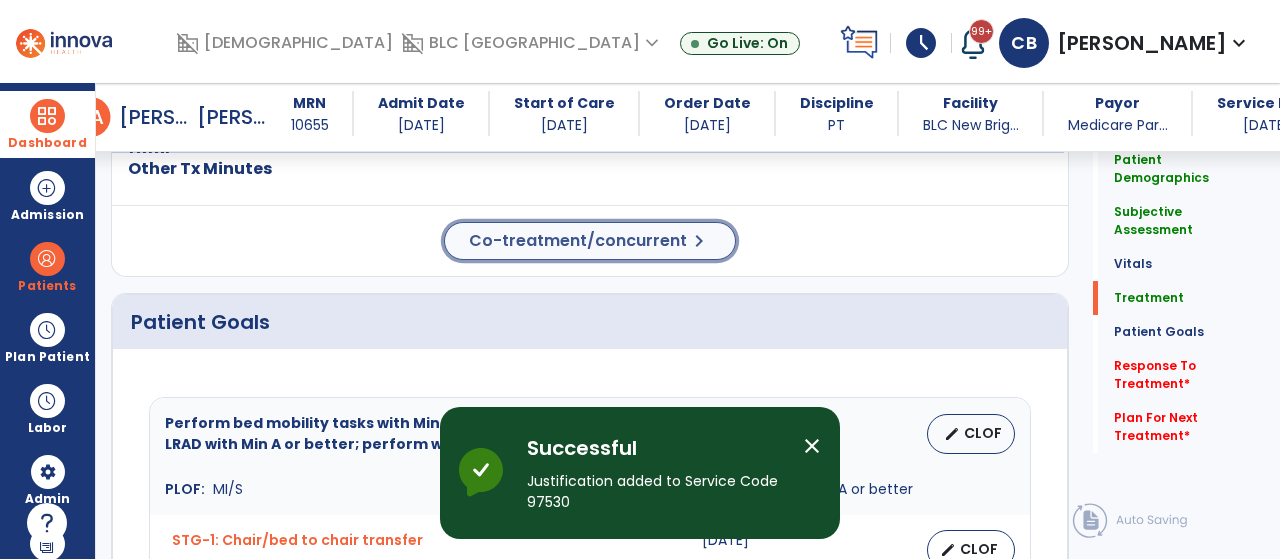 click on "Co-treatment/concurrent" 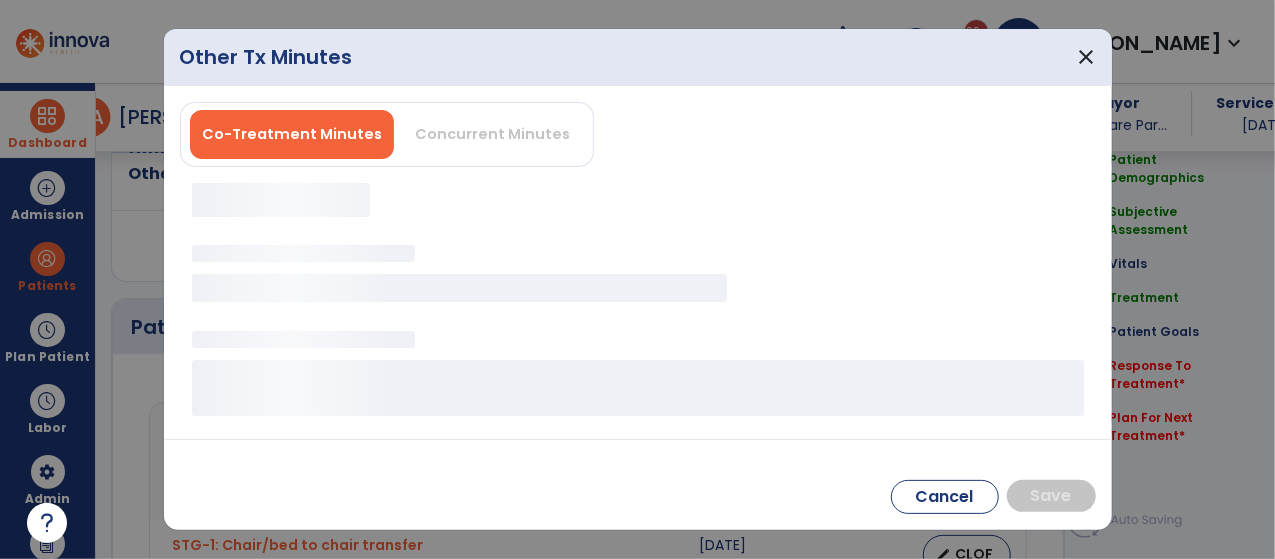 scroll, scrollTop: 1368, scrollLeft: 0, axis: vertical 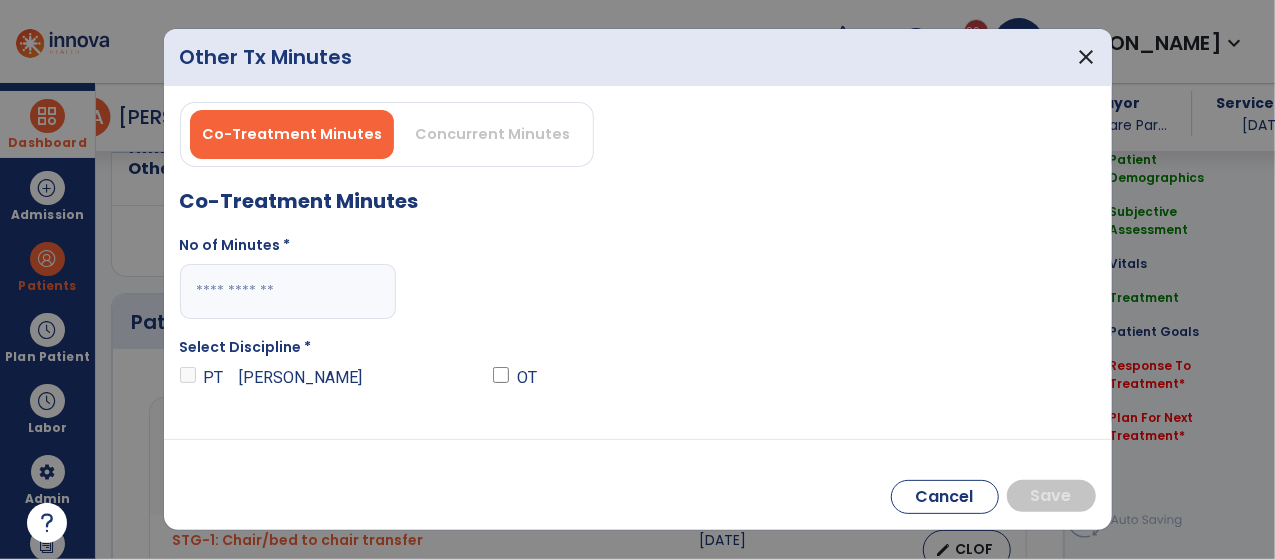 click at bounding box center (288, 291) 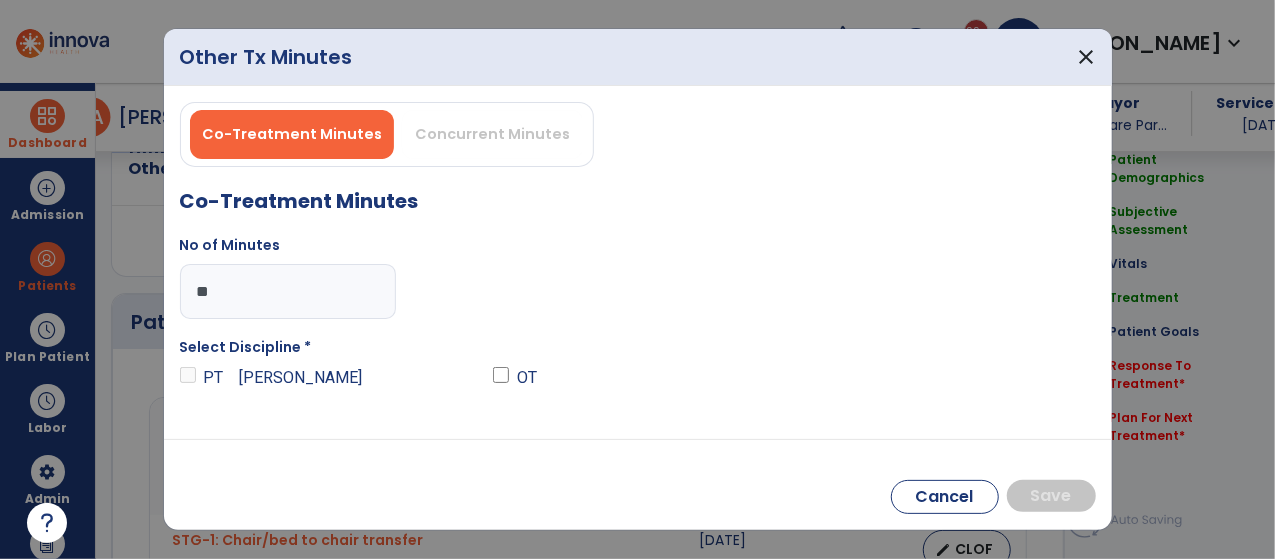 type on "**" 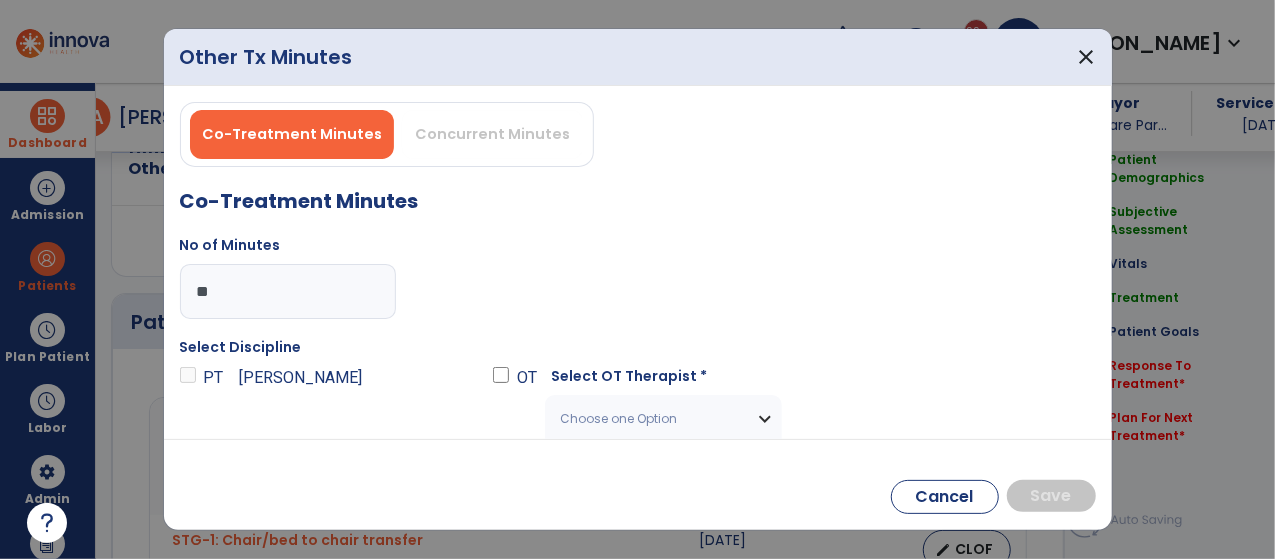click on "Choose one Option" at bounding box center (651, 419) 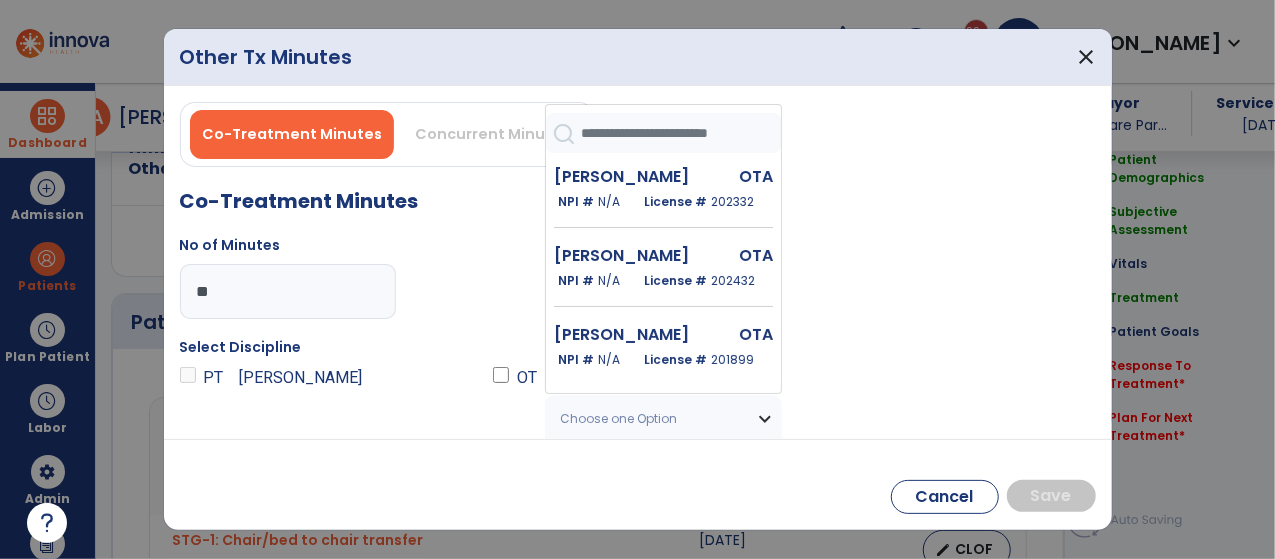 click at bounding box center (681, 133) 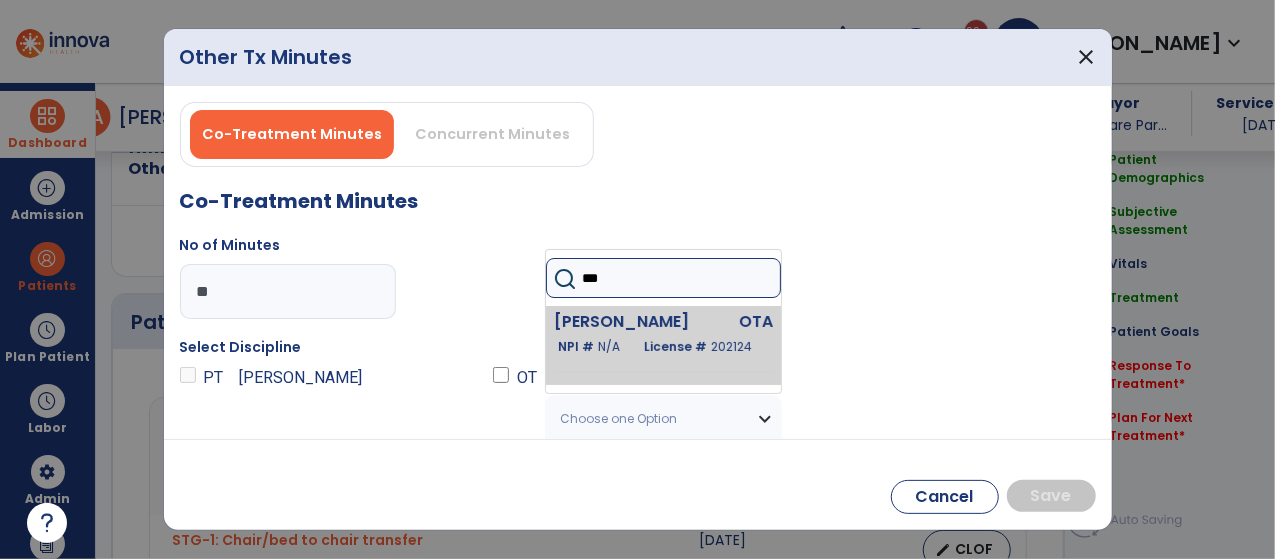type on "***" 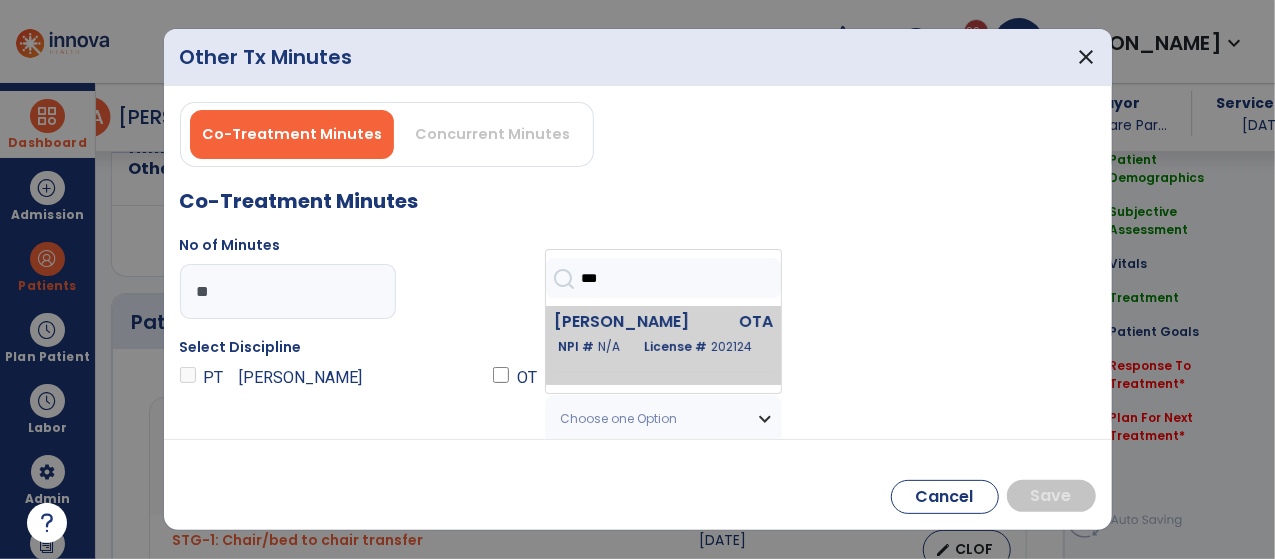 click on "N/A" at bounding box center [609, 346] 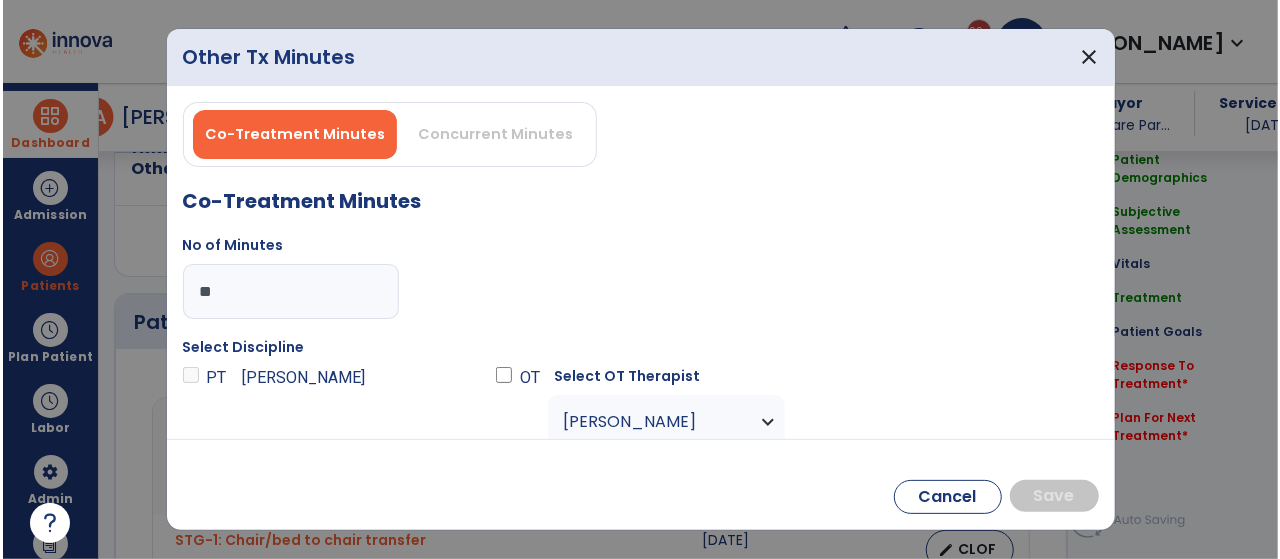 scroll, scrollTop: 148, scrollLeft: 0, axis: vertical 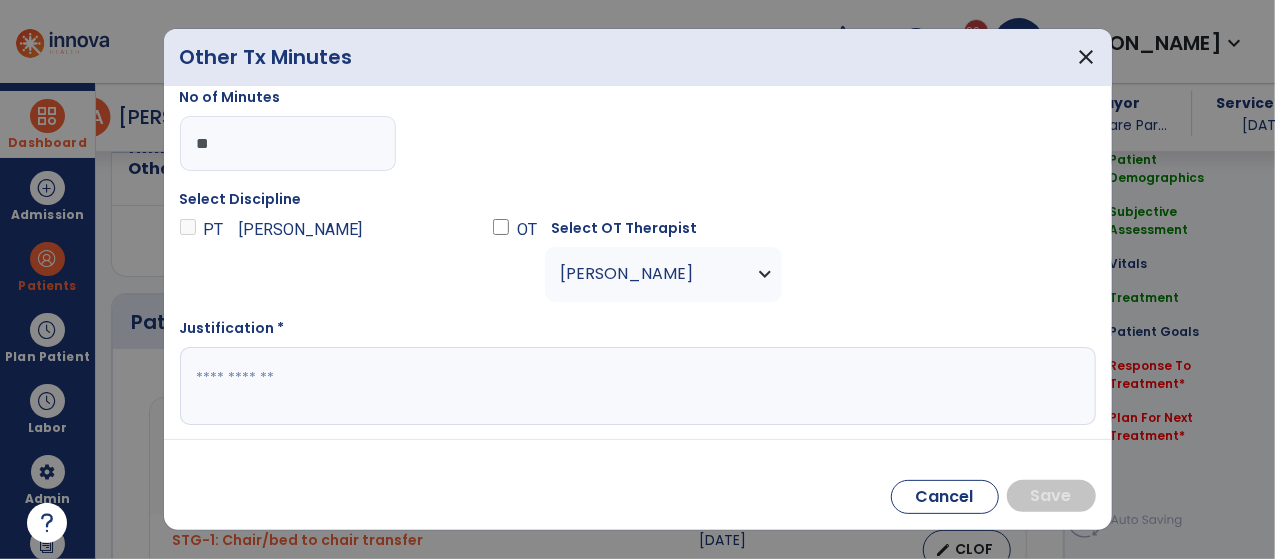 click at bounding box center [636, 386] 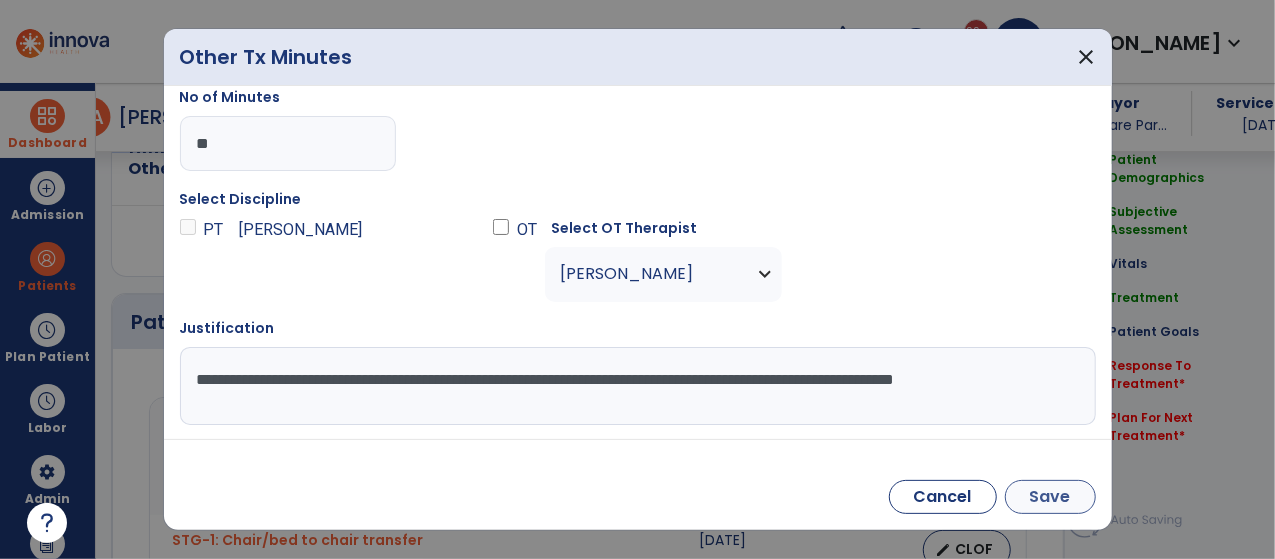 type on "**********" 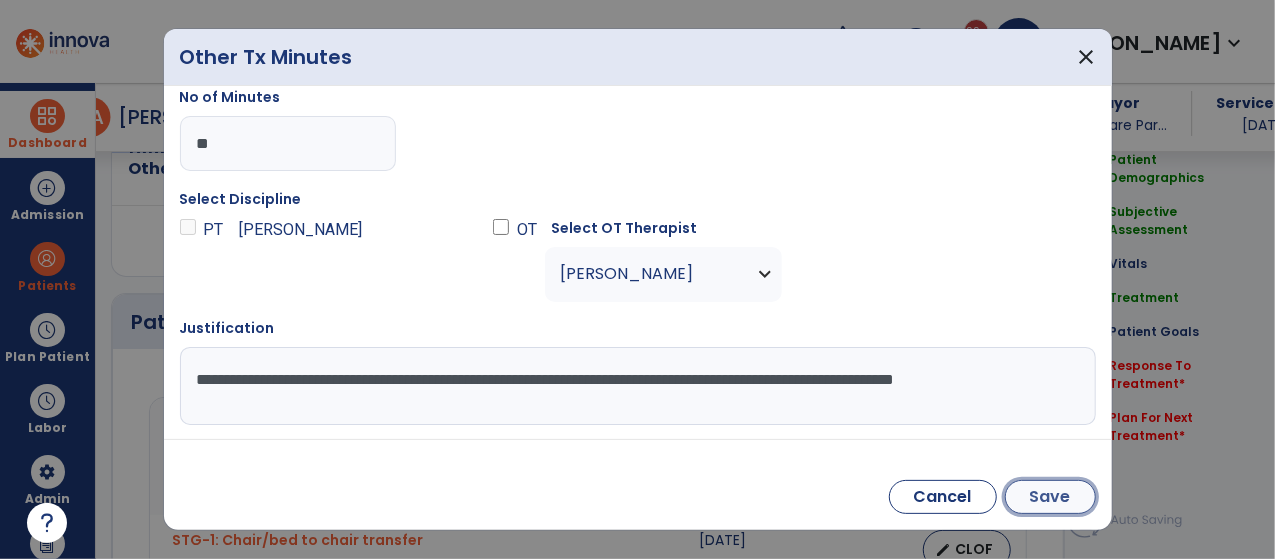 click on "Save" at bounding box center (1050, 497) 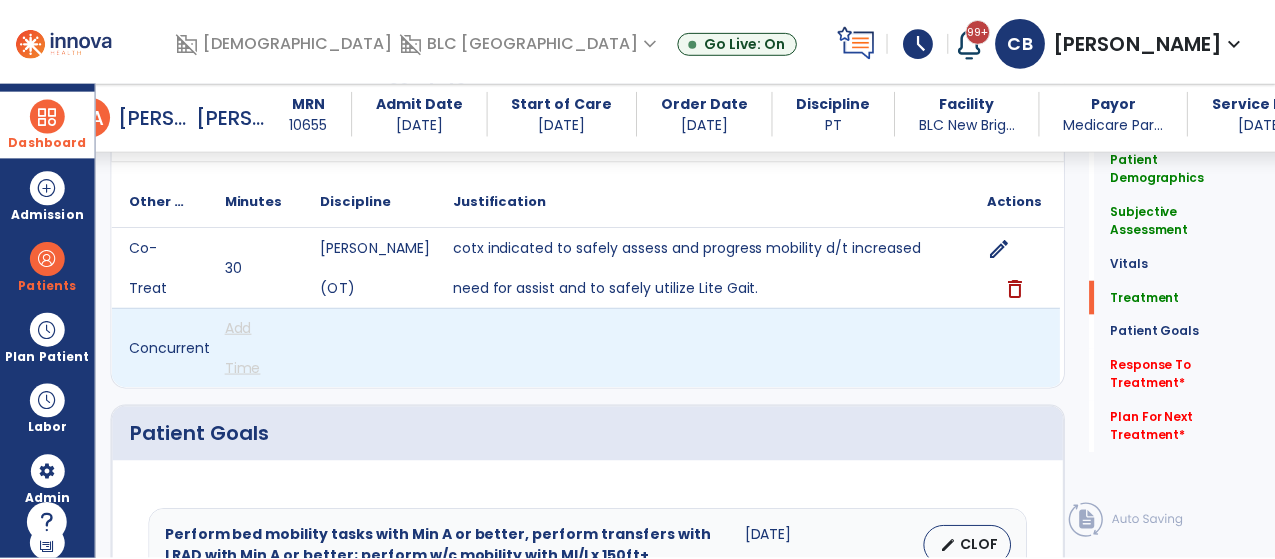 scroll, scrollTop: 1077, scrollLeft: 0, axis: vertical 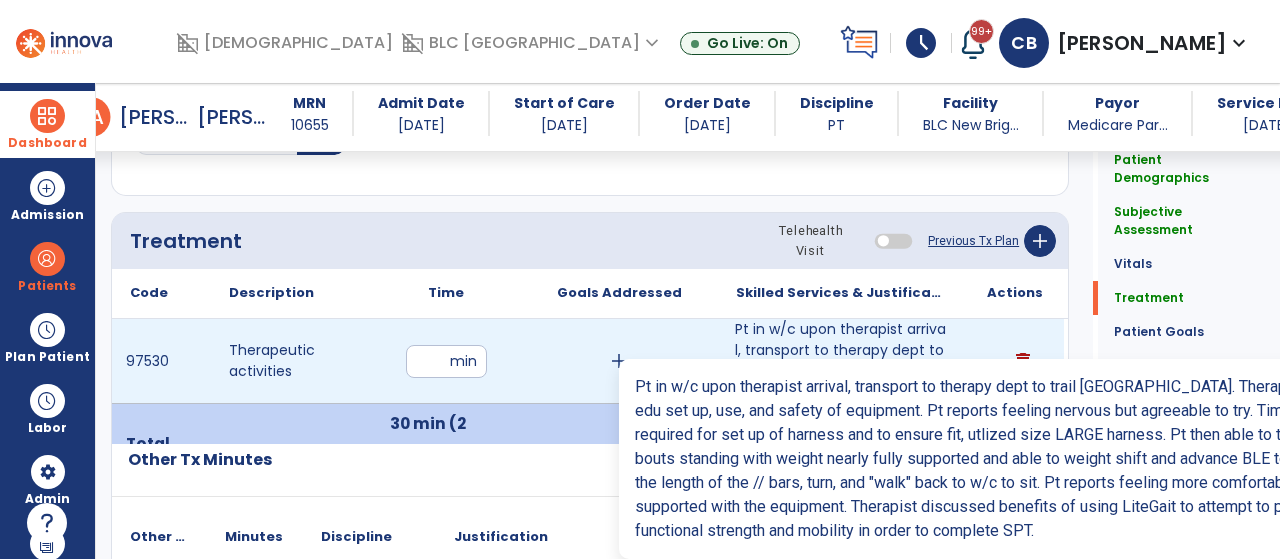 click on "Pt in w/c upon therapist arrival, transport to therapy dept to trail [GEOGRAPHIC_DATA]. Therapist re-edu set ..." at bounding box center [841, 361] 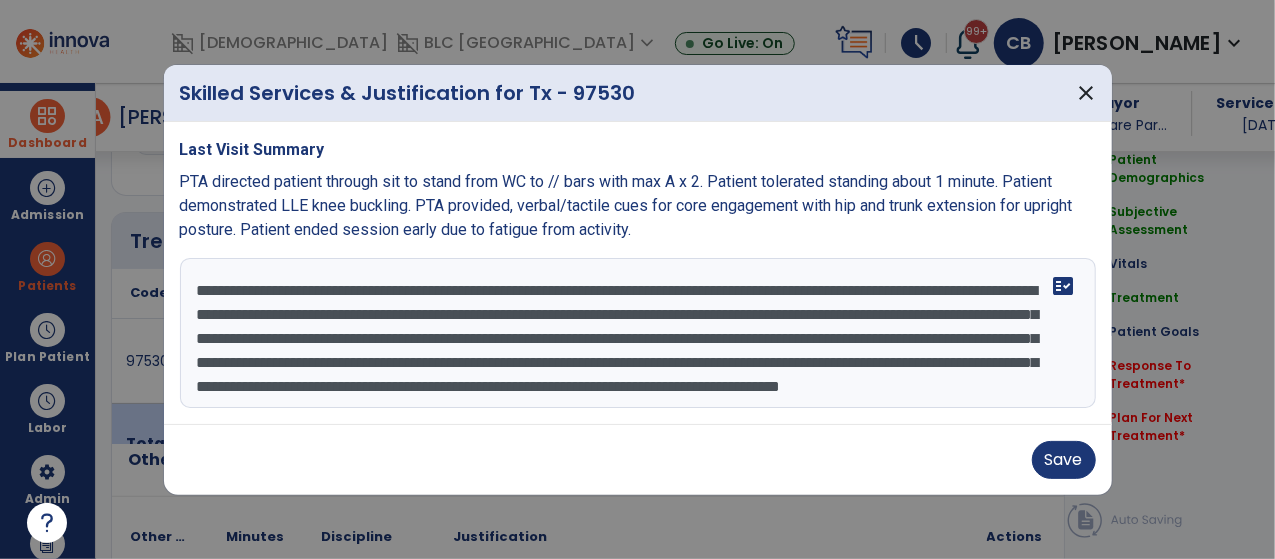 scroll, scrollTop: 1077, scrollLeft: 0, axis: vertical 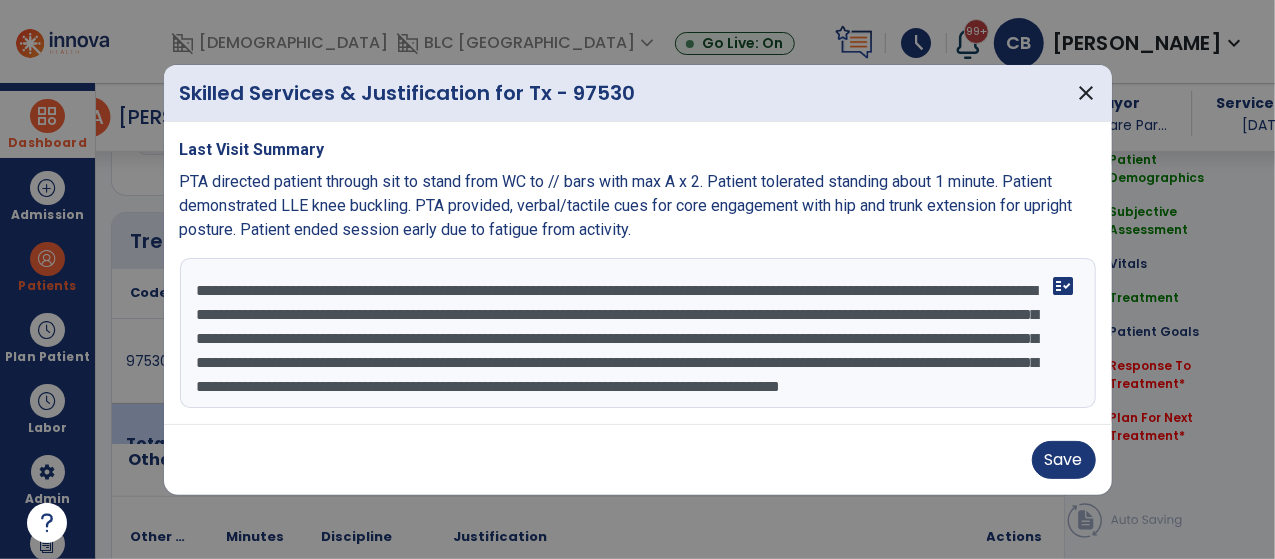 click on "**********" at bounding box center (638, 333) 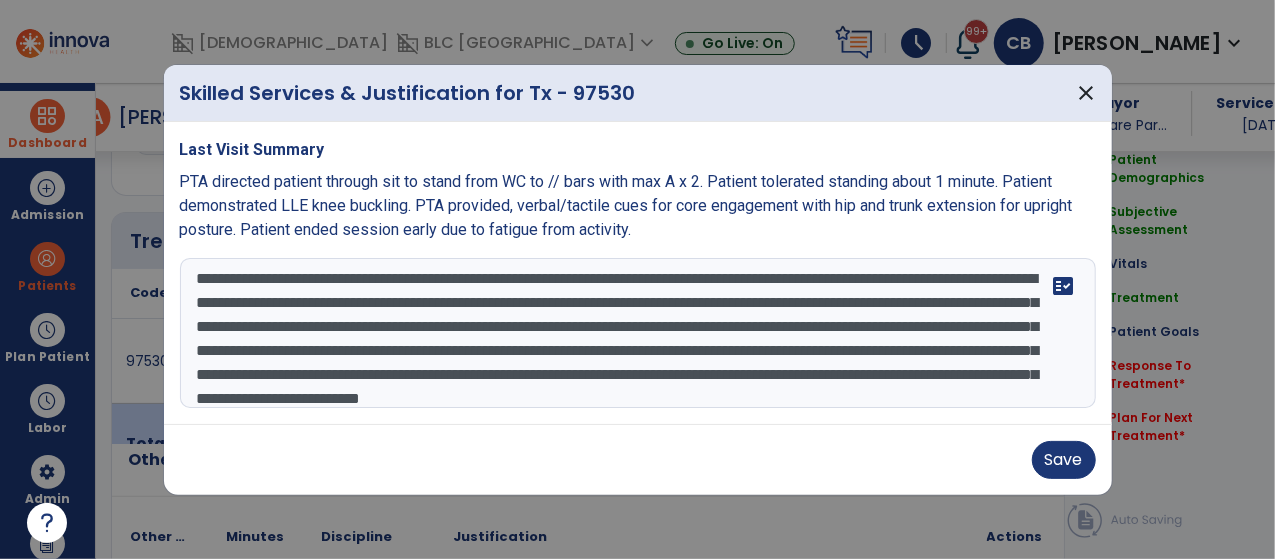 scroll, scrollTop: 48, scrollLeft: 0, axis: vertical 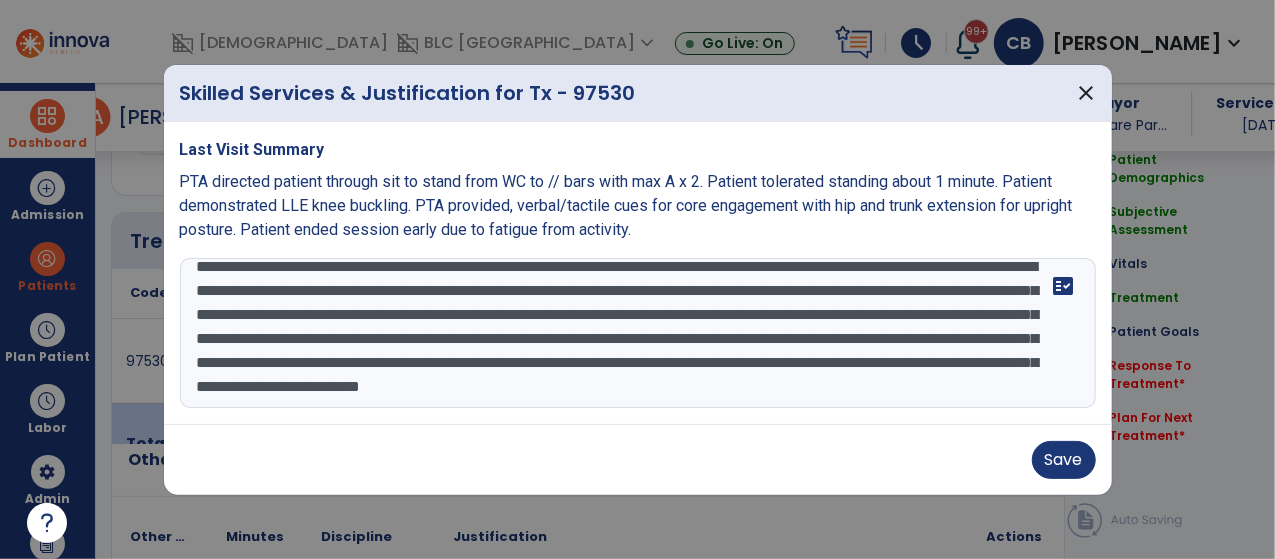 click on "**********" at bounding box center [638, 333] 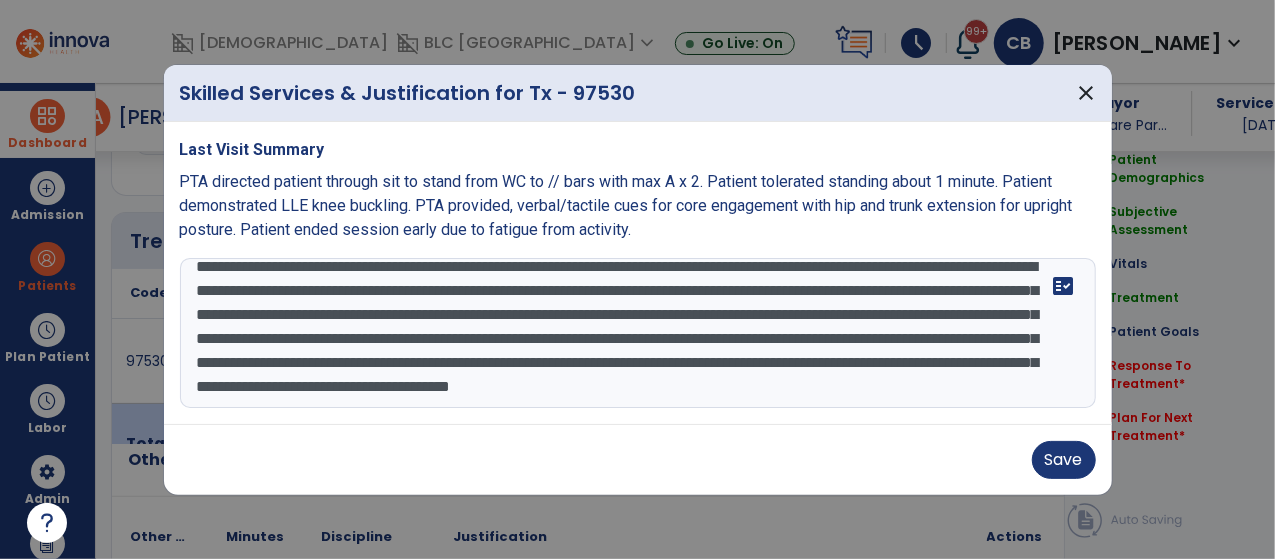 scroll, scrollTop: 62, scrollLeft: 0, axis: vertical 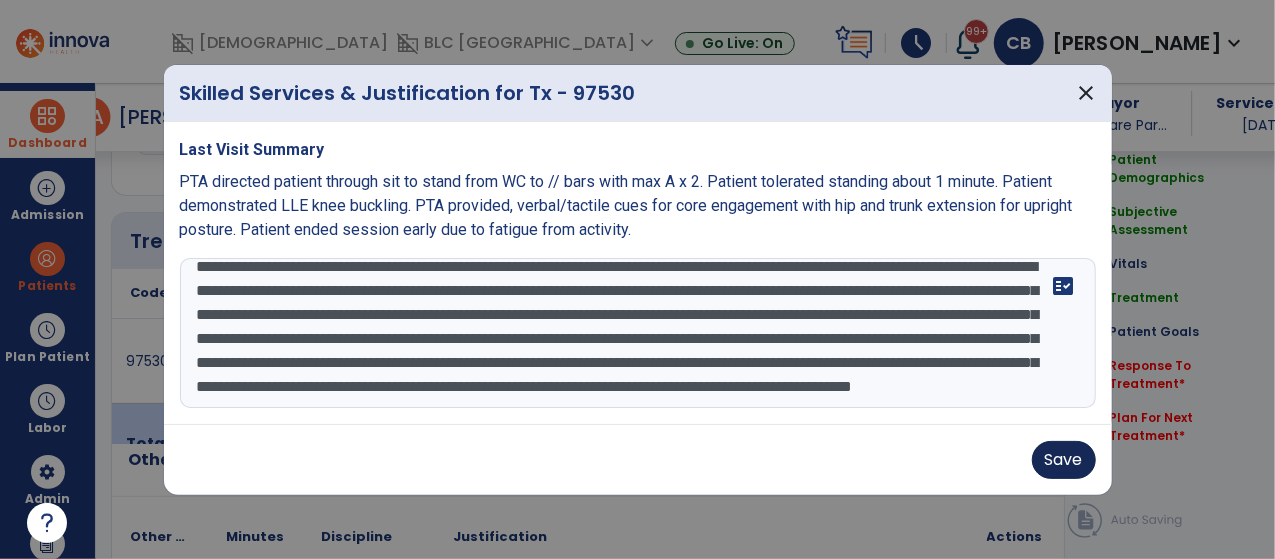 type on "**********" 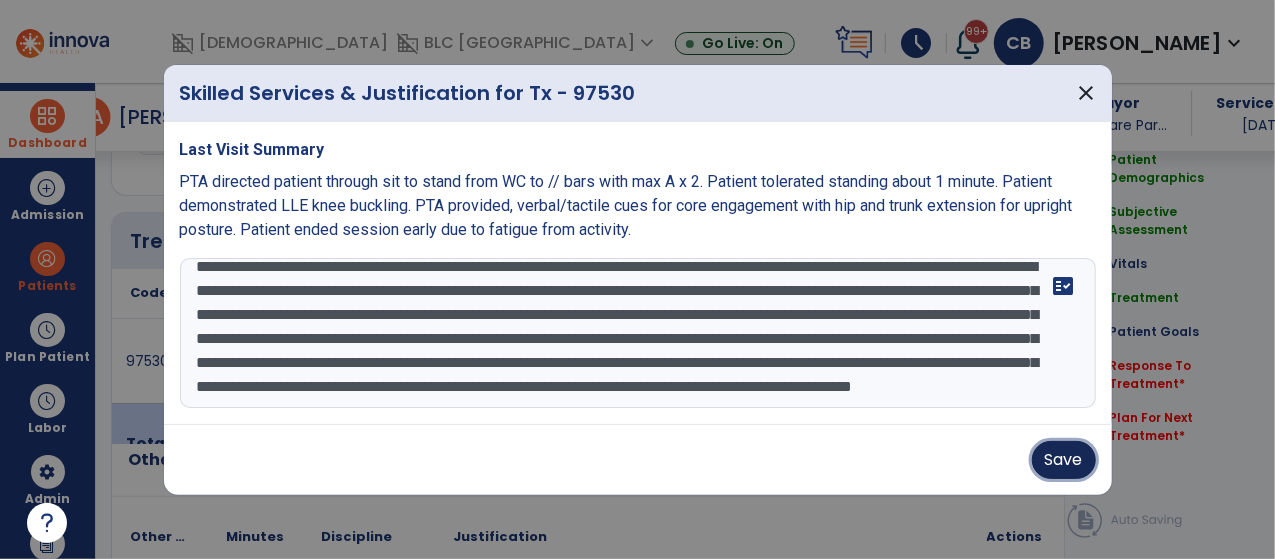 click on "Save" at bounding box center [1064, 460] 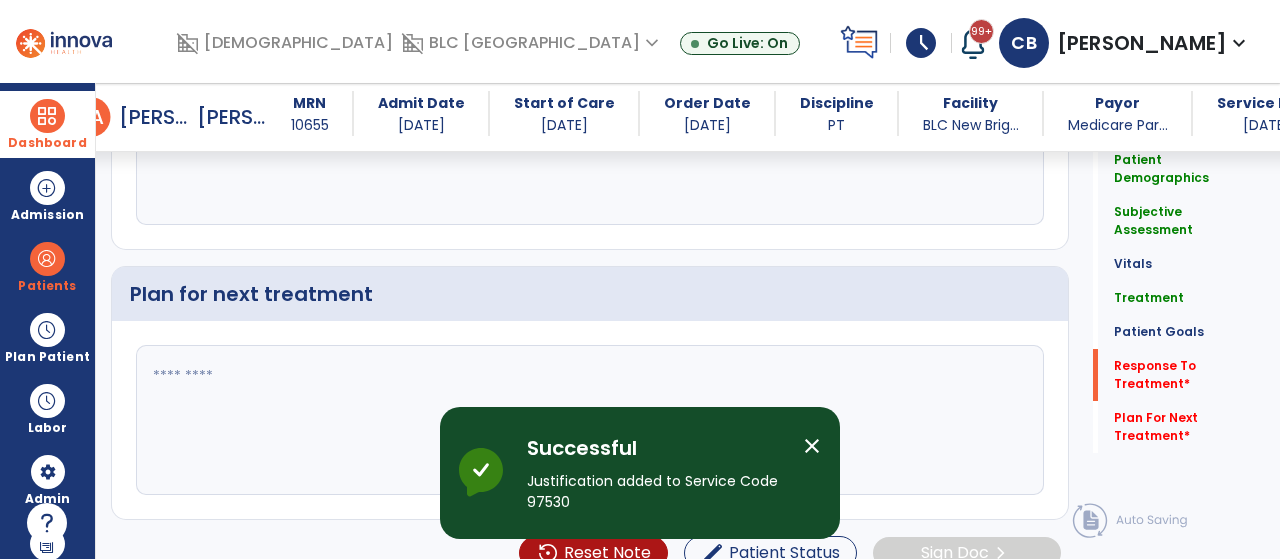 scroll, scrollTop: 2215, scrollLeft: 0, axis: vertical 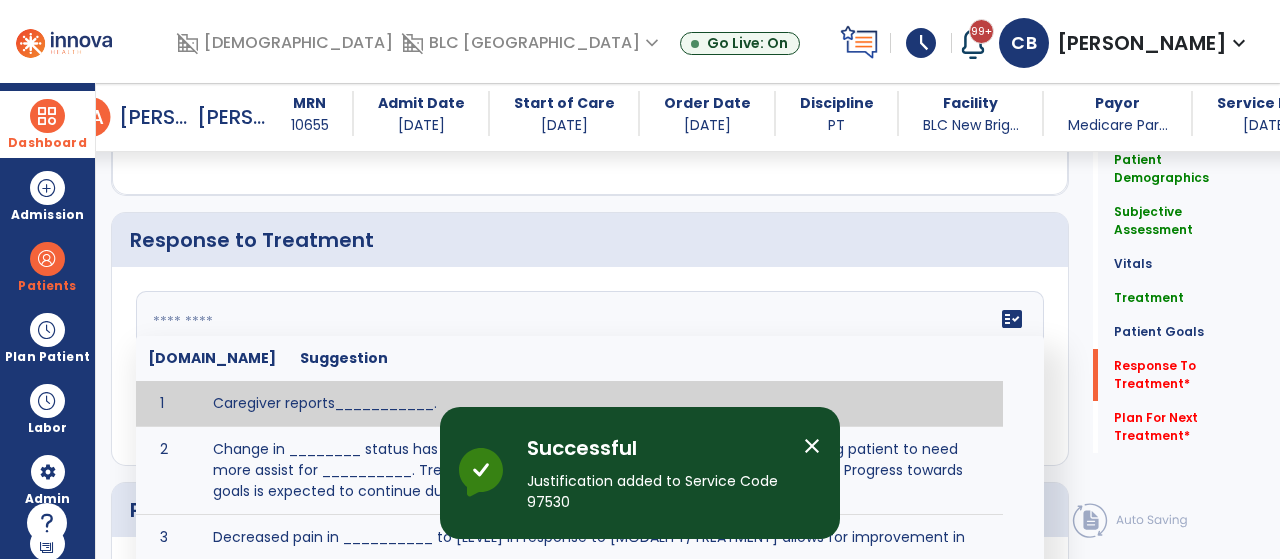 click 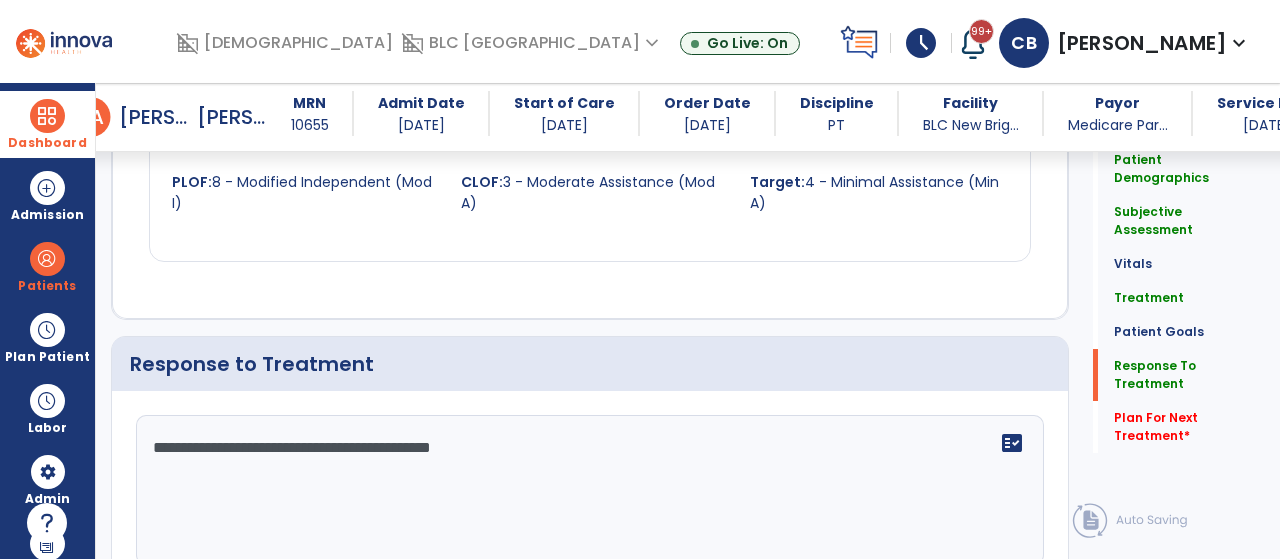 scroll, scrollTop: 2215, scrollLeft: 0, axis: vertical 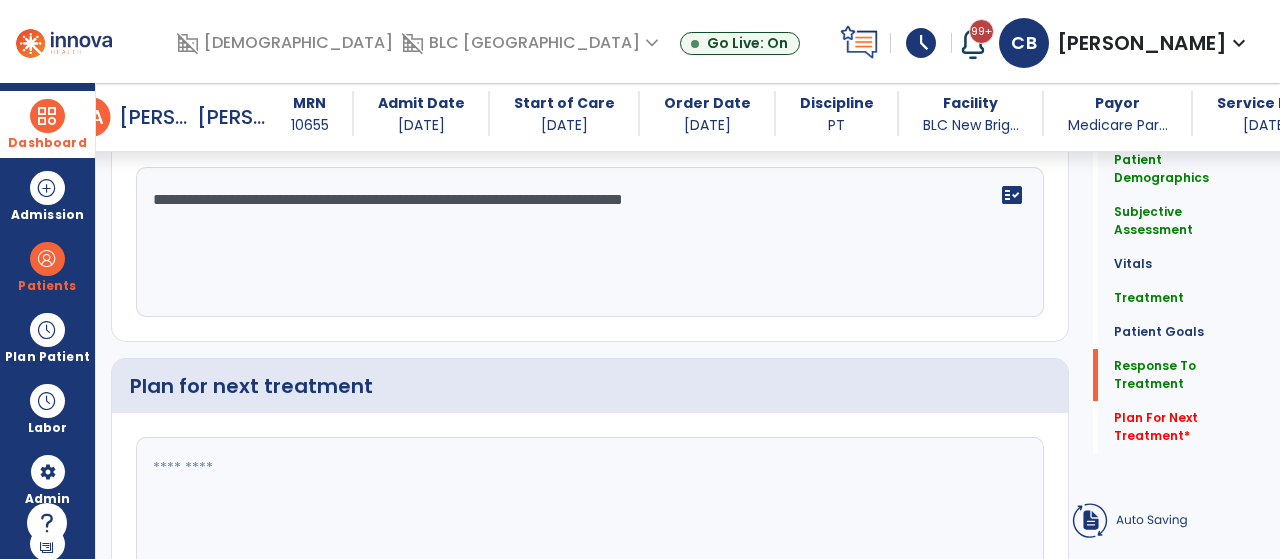 type on "**********" 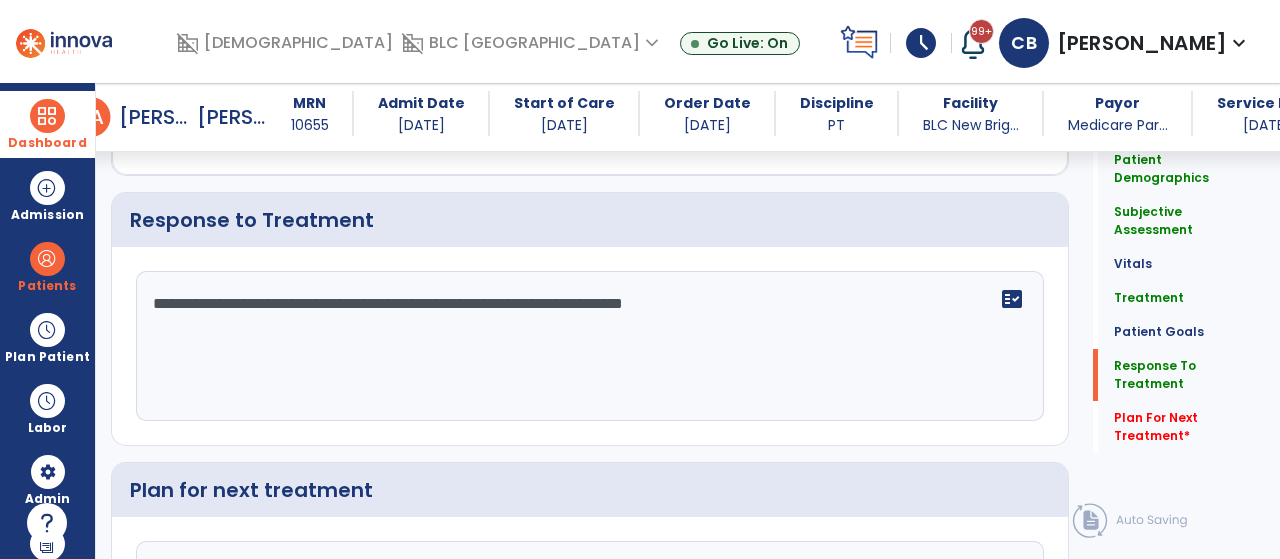 scroll, scrollTop: 2359, scrollLeft: 0, axis: vertical 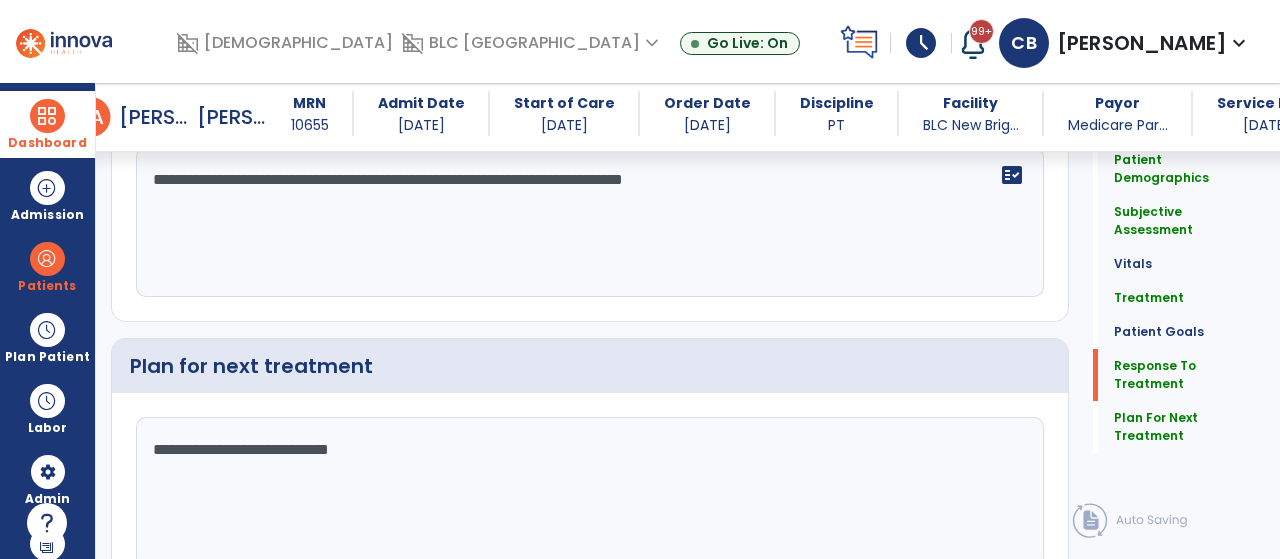 drag, startPoint x: 308, startPoint y: 440, endPoint x: 274, endPoint y: 441, distance: 34.0147 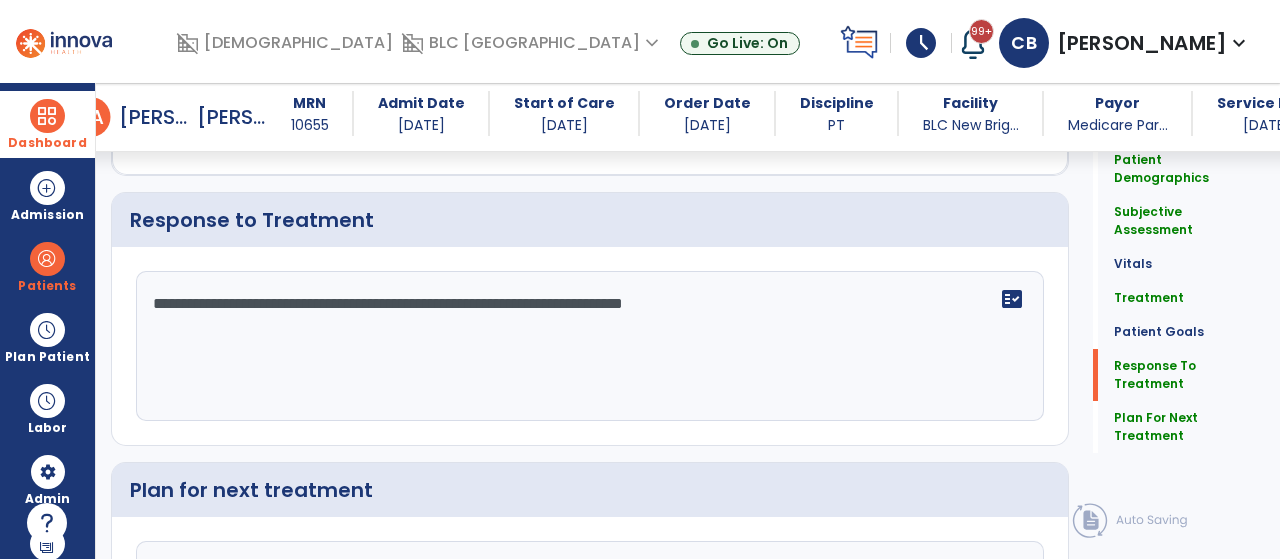 scroll, scrollTop: 2359, scrollLeft: 0, axis: vertical 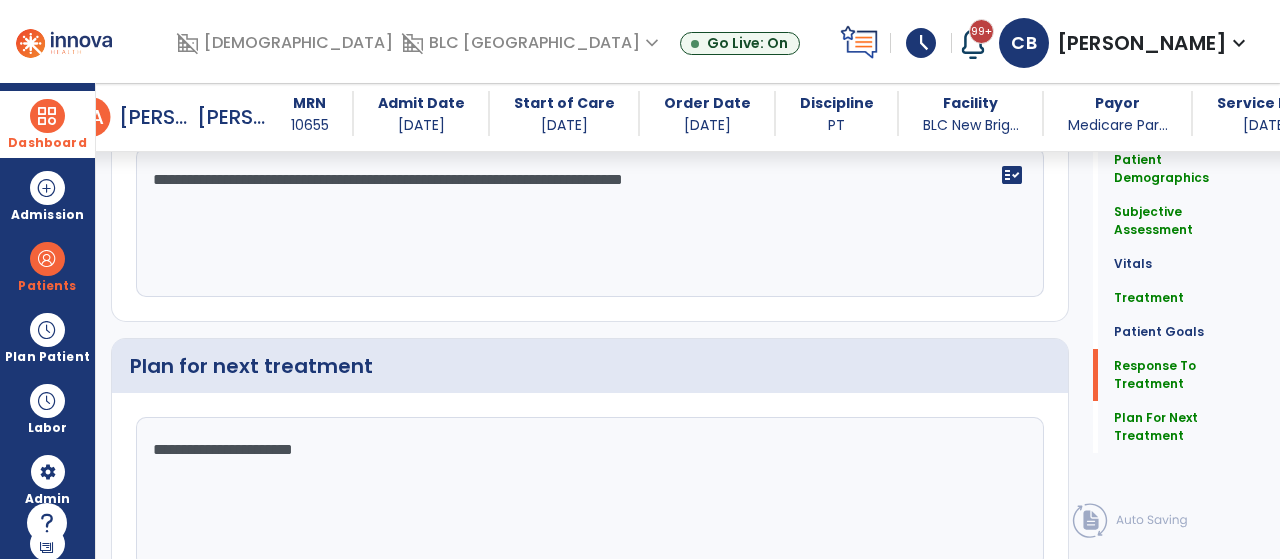 click on "**********" 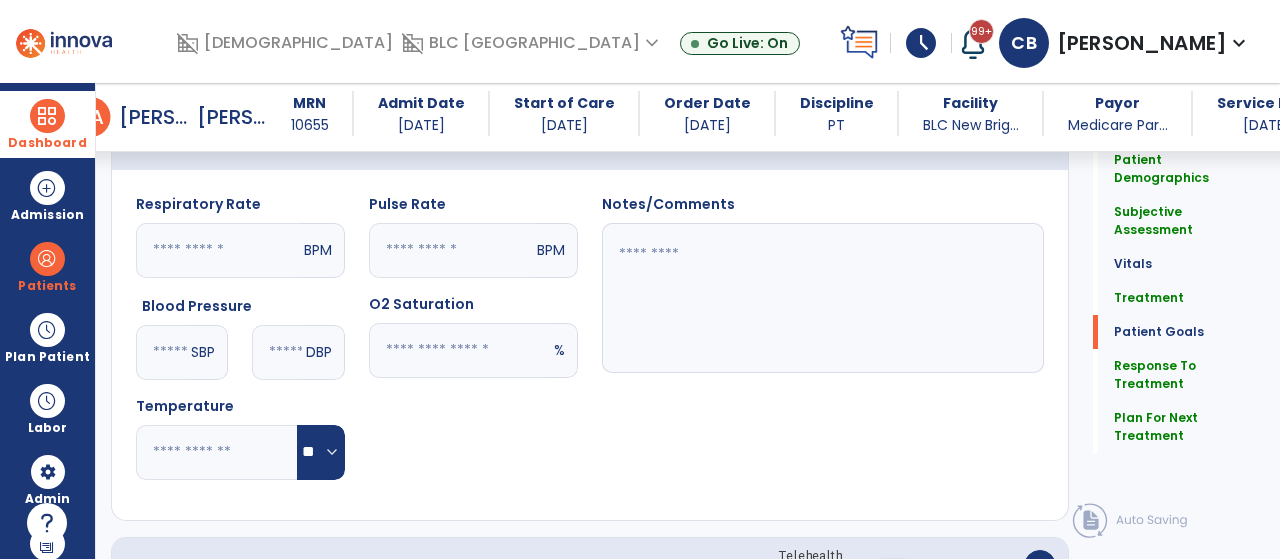 scroll, scrollTop: 0, scrollLeft: 0, axis: both 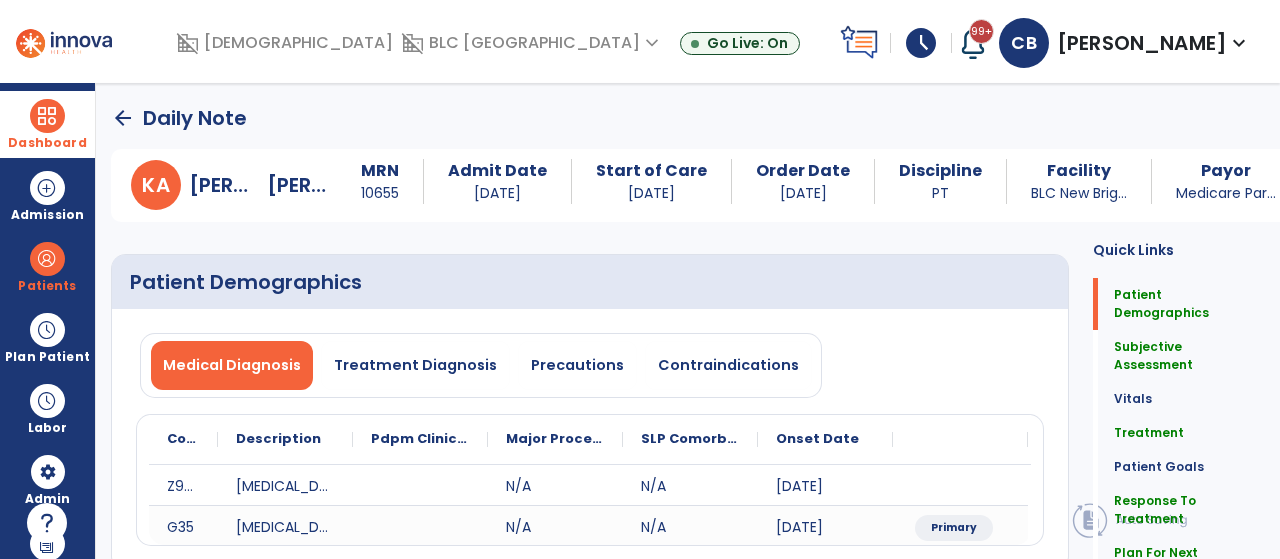 type on "**********" 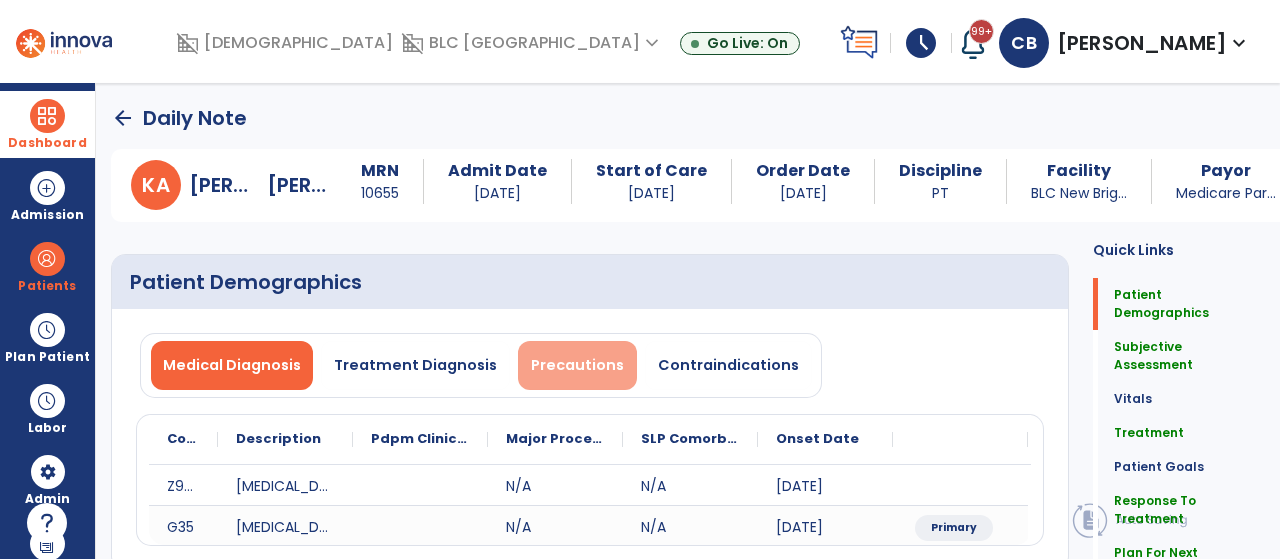 click on "Precautions" at bounding box center (577, 365) 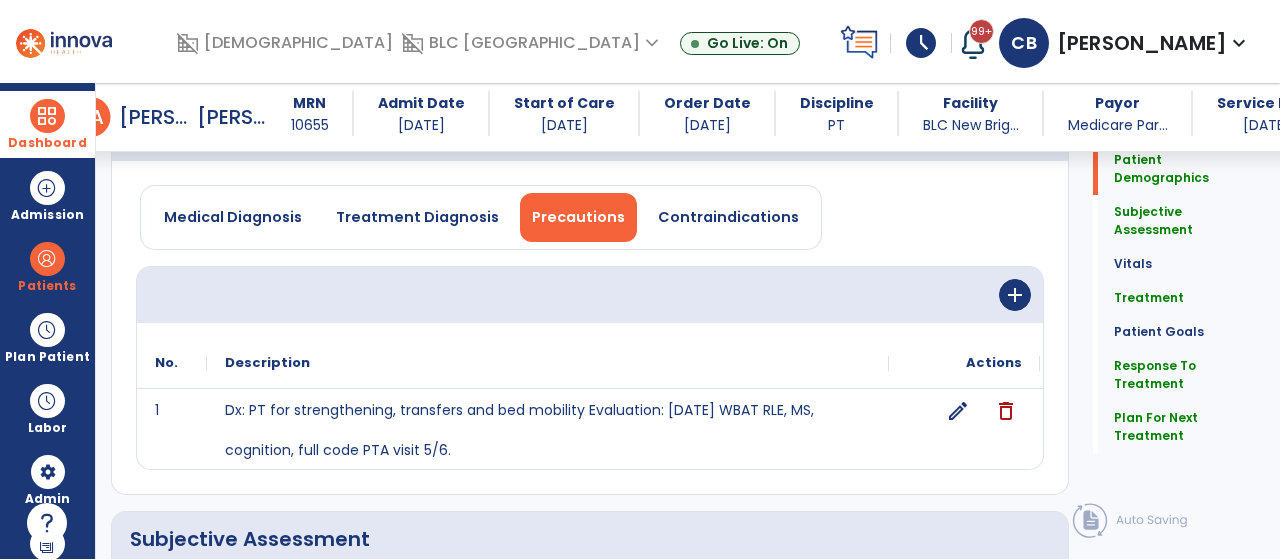 scroll, scrollTop: 195, scrollLeft: 0, axis: vertical 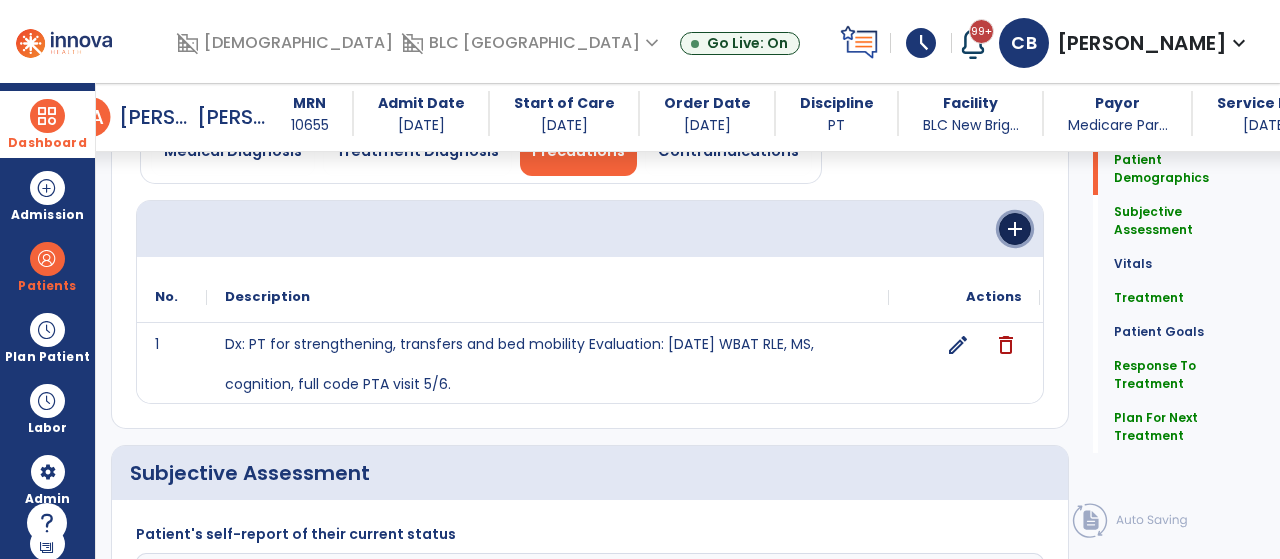 click on "add" 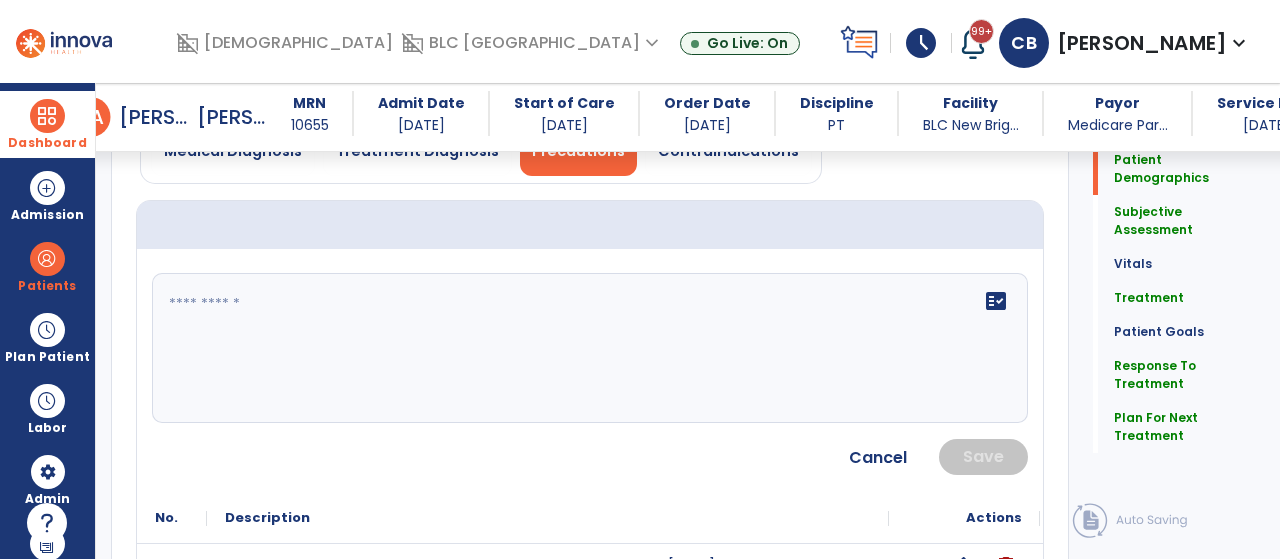 click 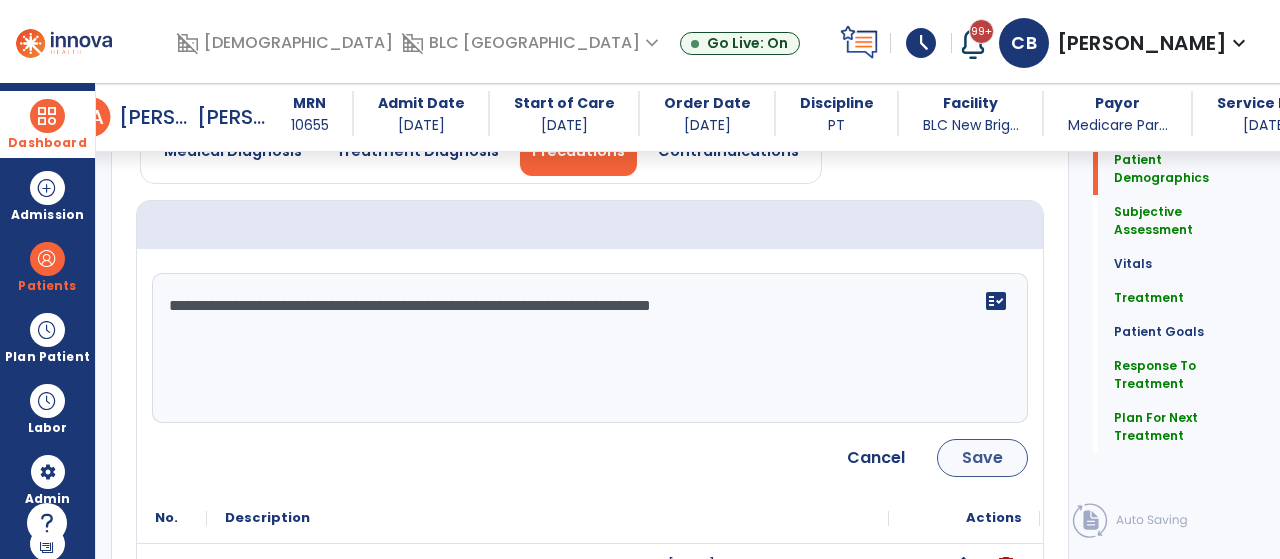 type on "**********" 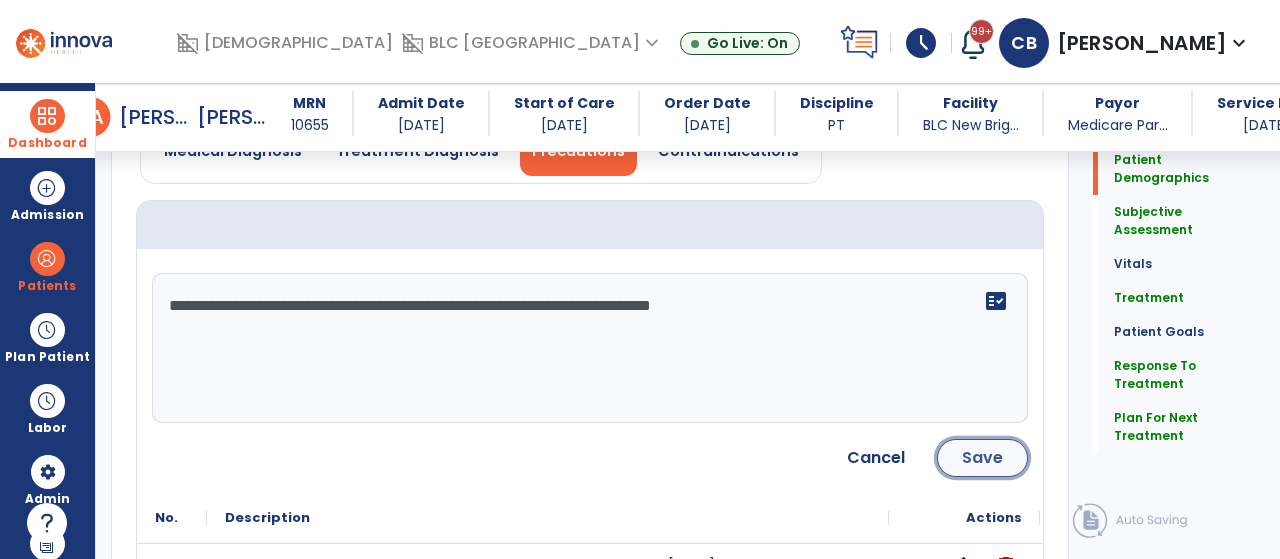 click on "Save" 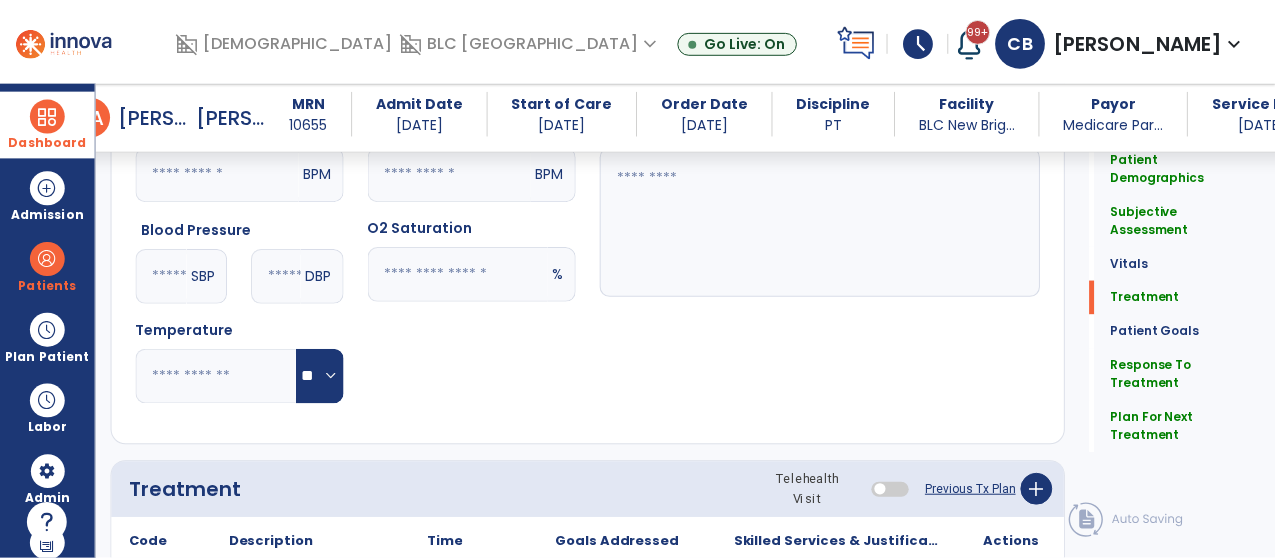 scroll, scrollTop: 2560, scrollLeft: 0, axis: vertical 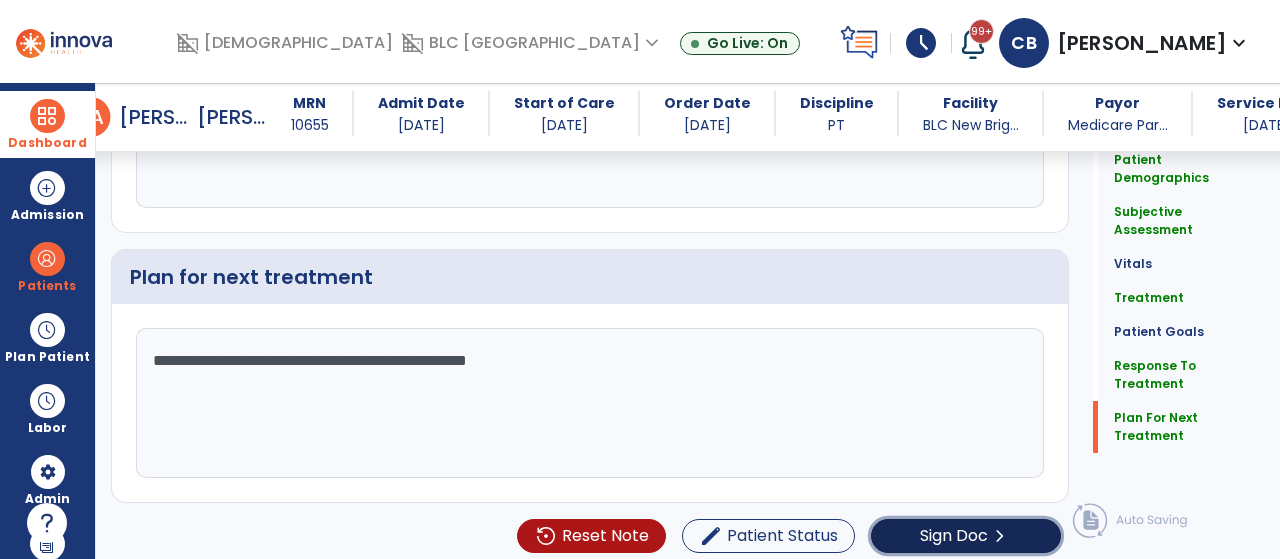 click on "Sign Doc  chevron_right" 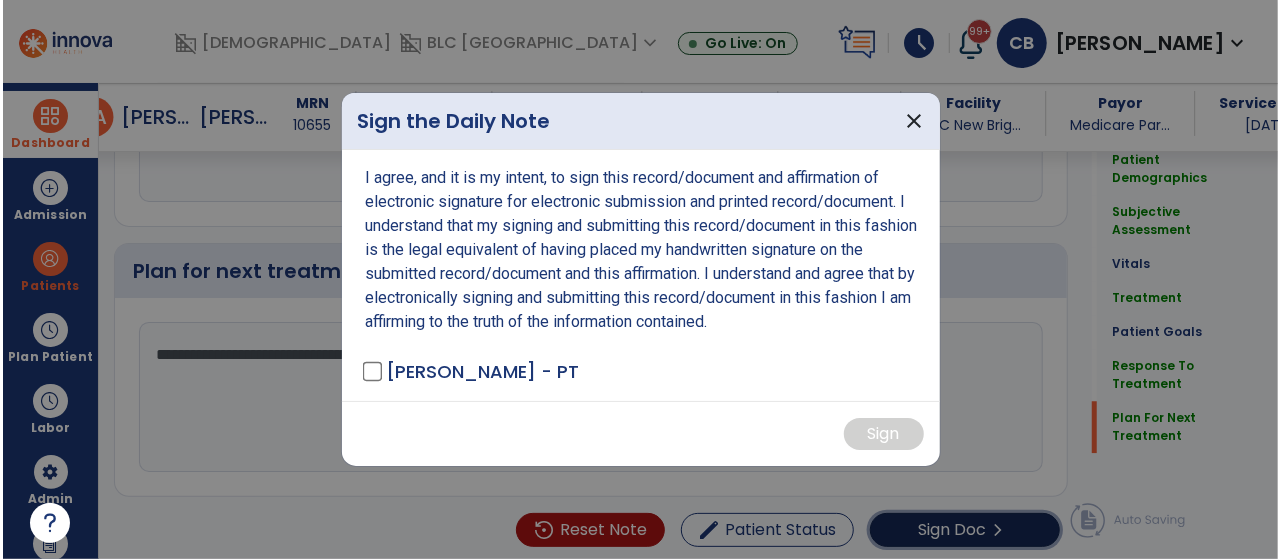 scroll, scrollTop: 2560, scrollLeft: 0, axis: vertical 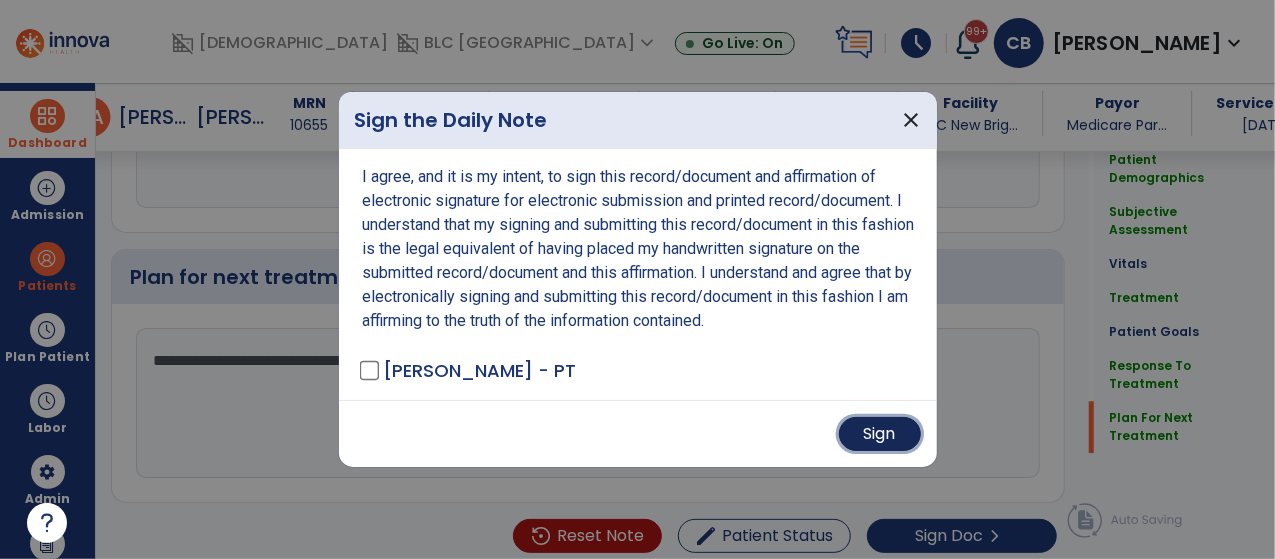 click on "Sign" at bounding box center (880, 434) 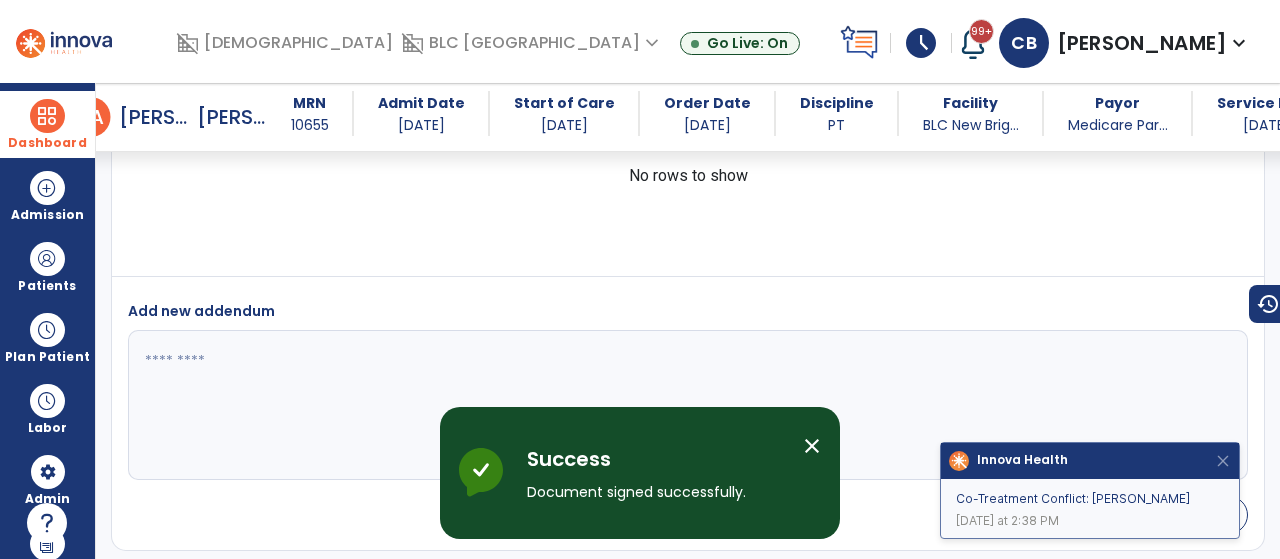scroll, scrollTop: 3503, scrollLeft: 0, axis: vertical 